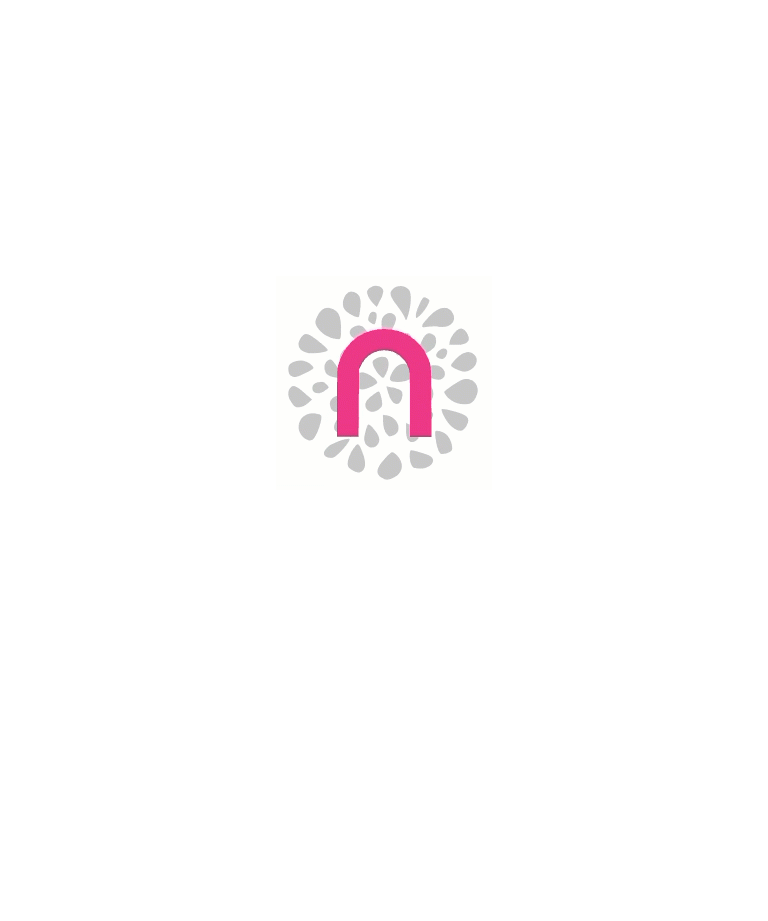 scroll, scrollTop: 0, scrollLeft: 0, axis: both 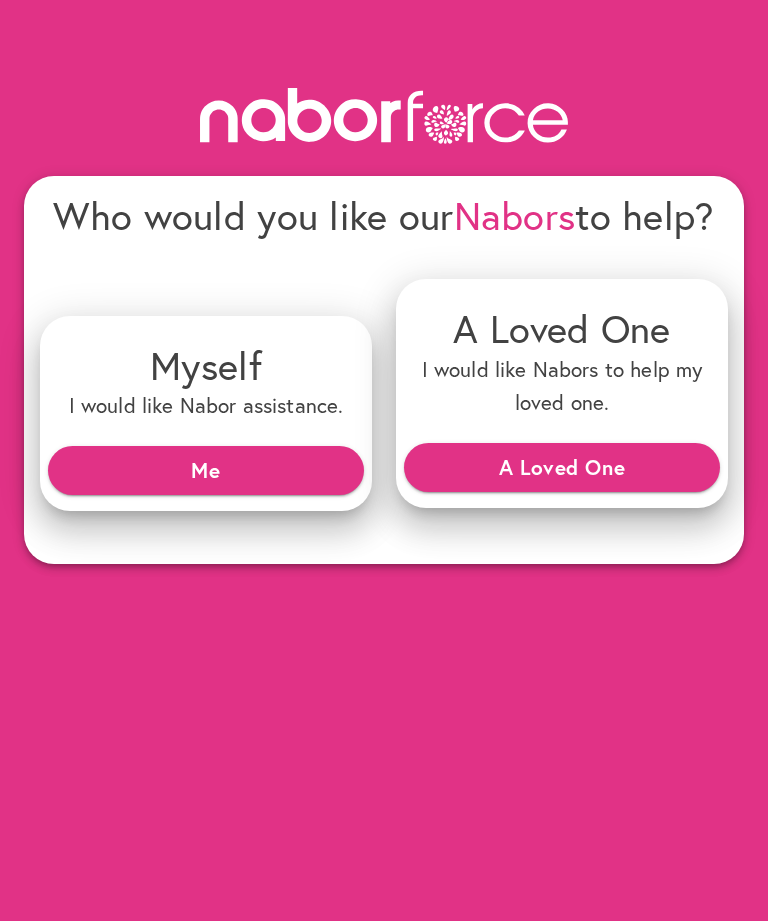click on "[PERSON]
I would like Nabors to help my [PERSON].
[PERSON]" at bounding box center (562, 393) 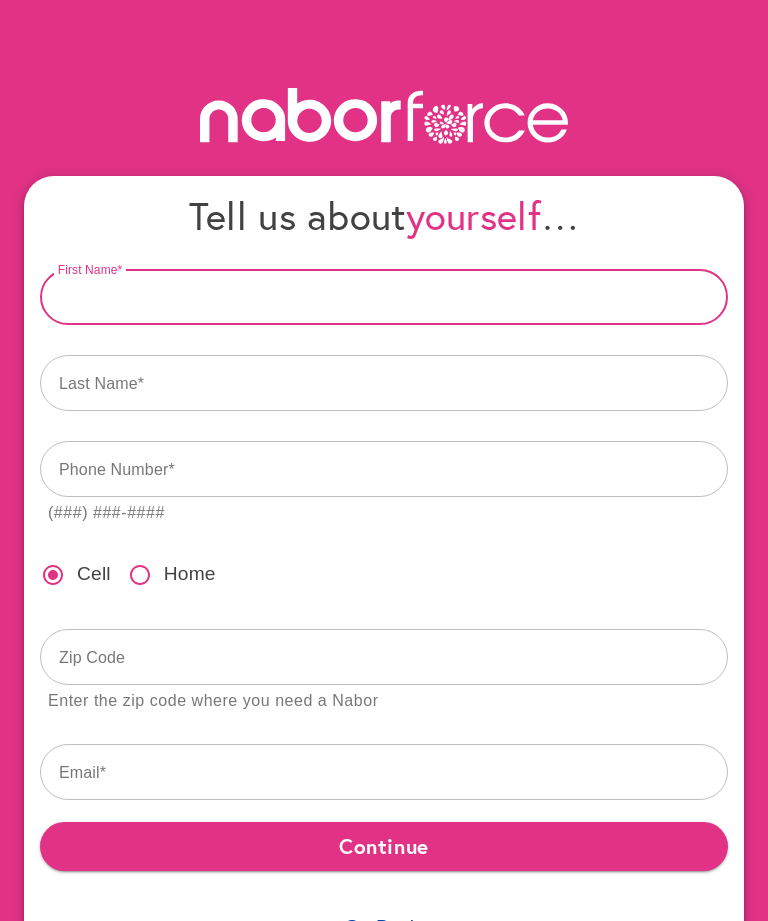 click at bounding box center [384, 297] 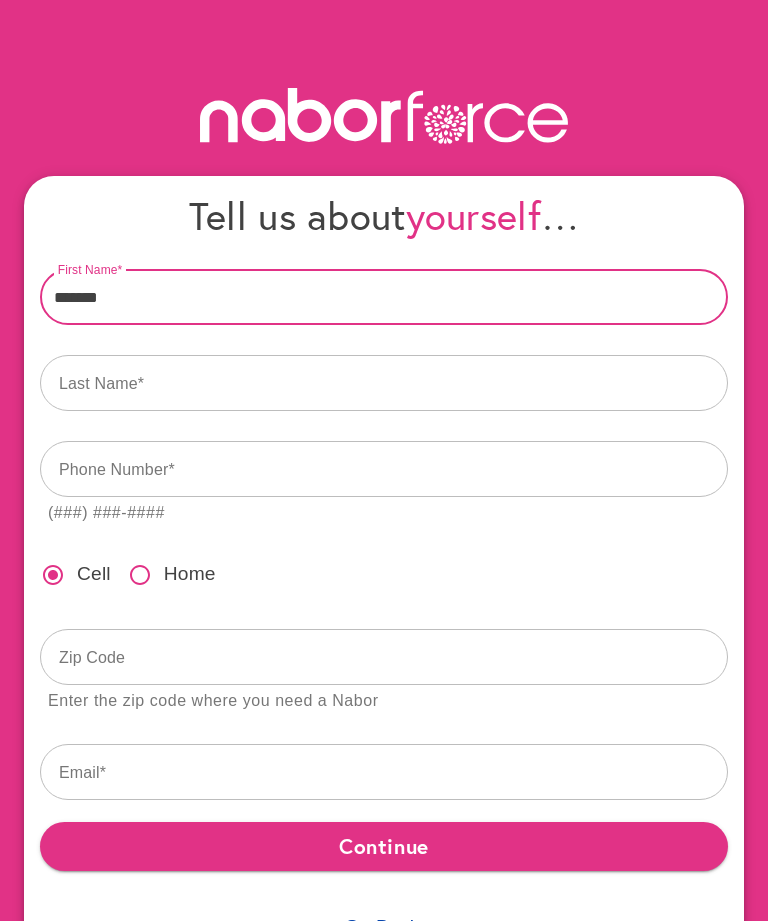 type on "*******" 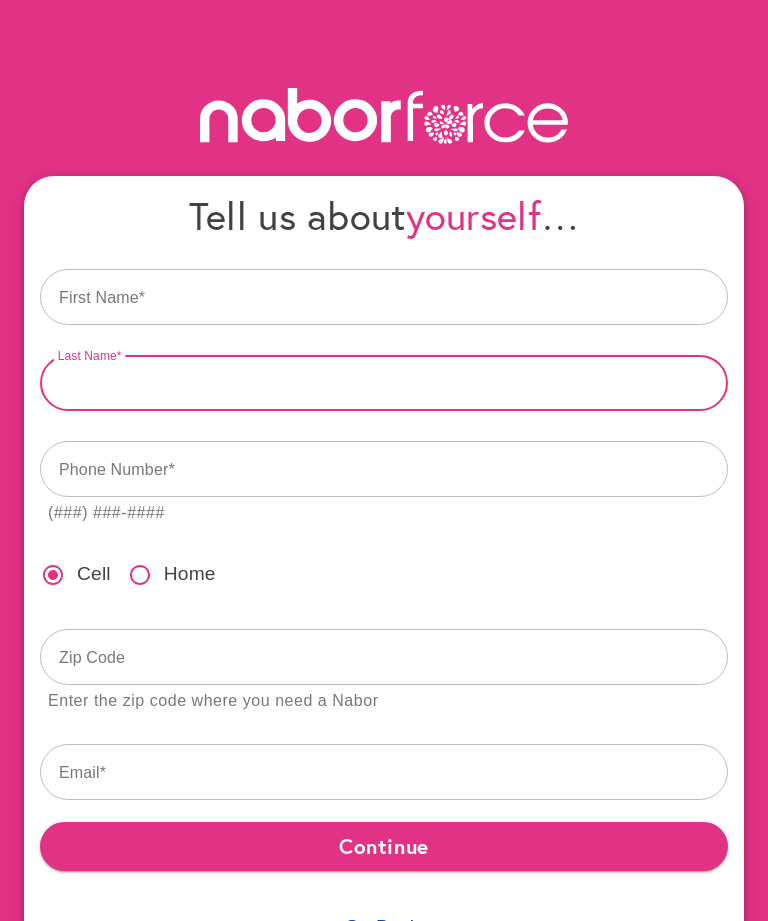 click at bounding box center (384, 383) 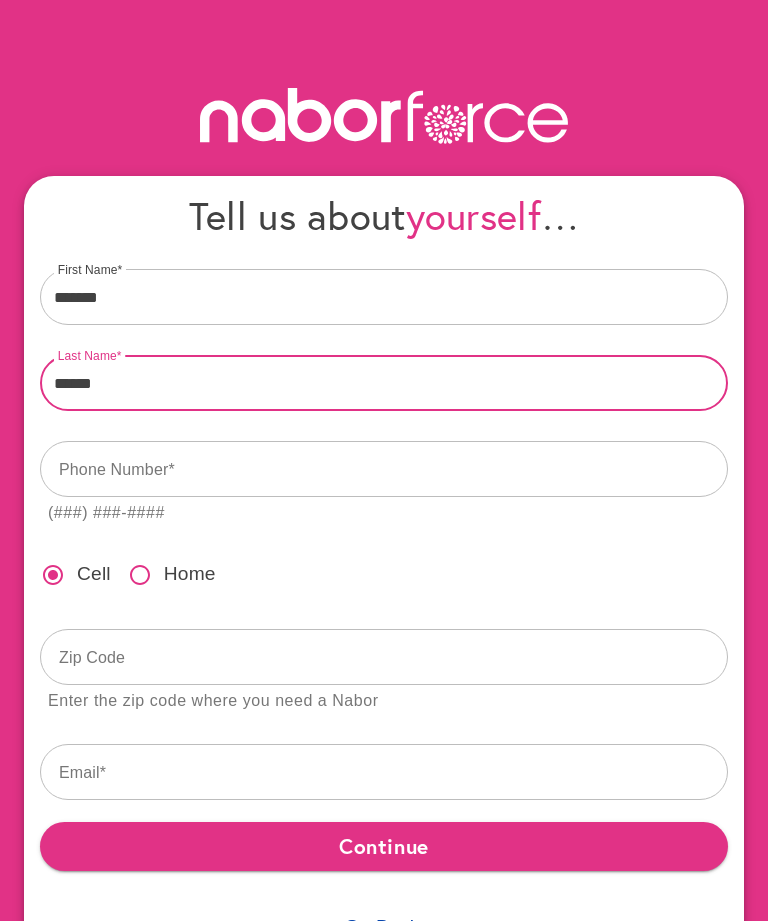 type on "******" 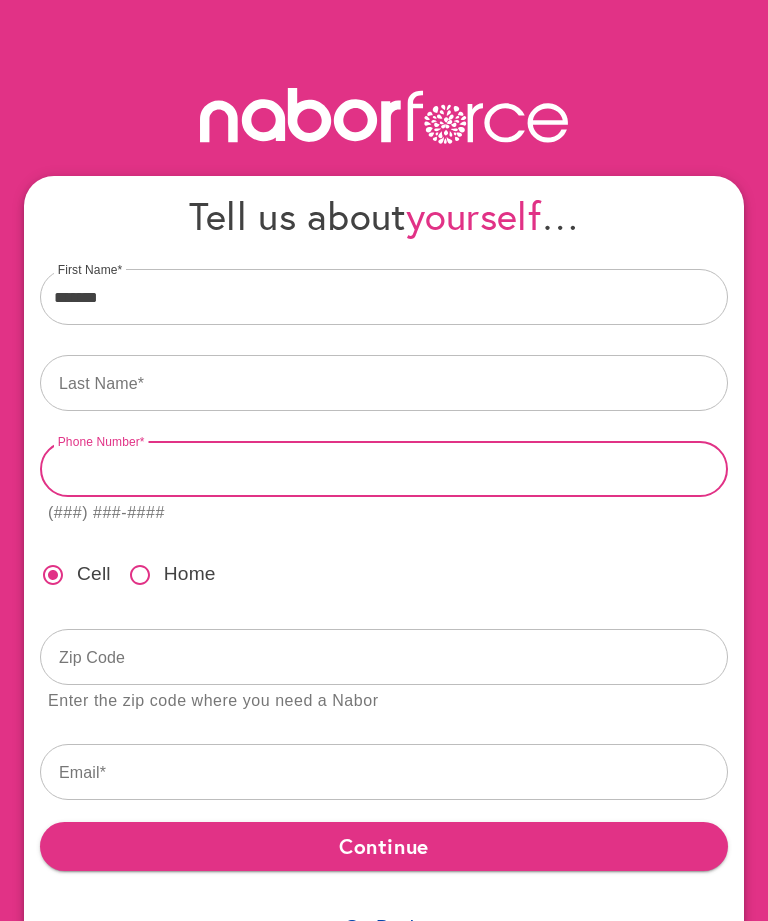 click at bounding box center (384, 469) 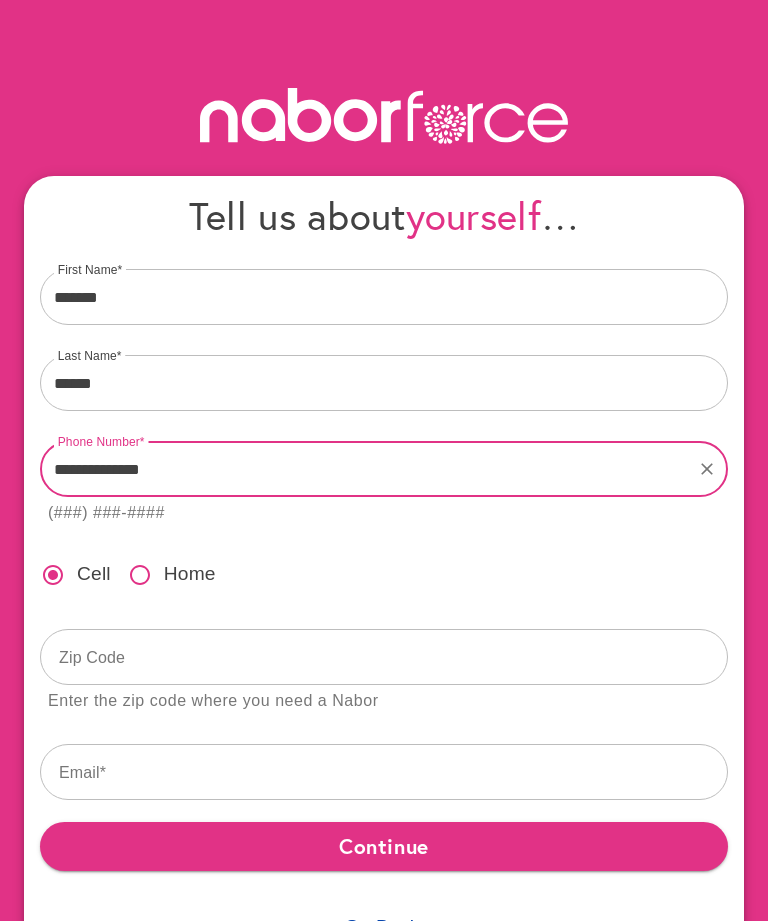 type on "**********" 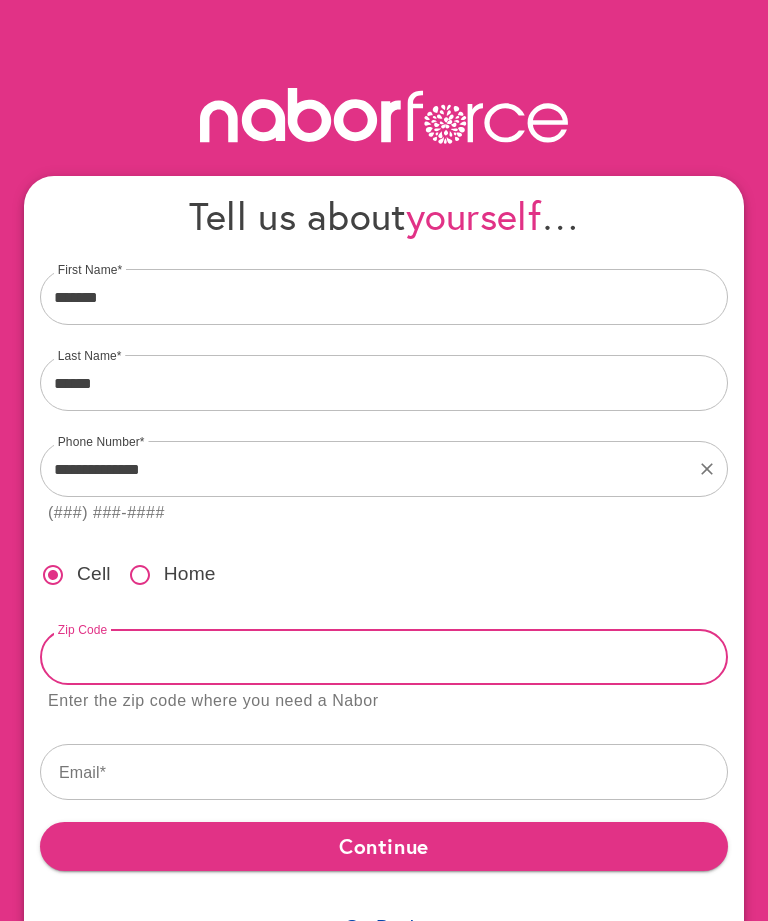 scroll, scrollTop: 35, scrollLeft: 0, axis: vertical 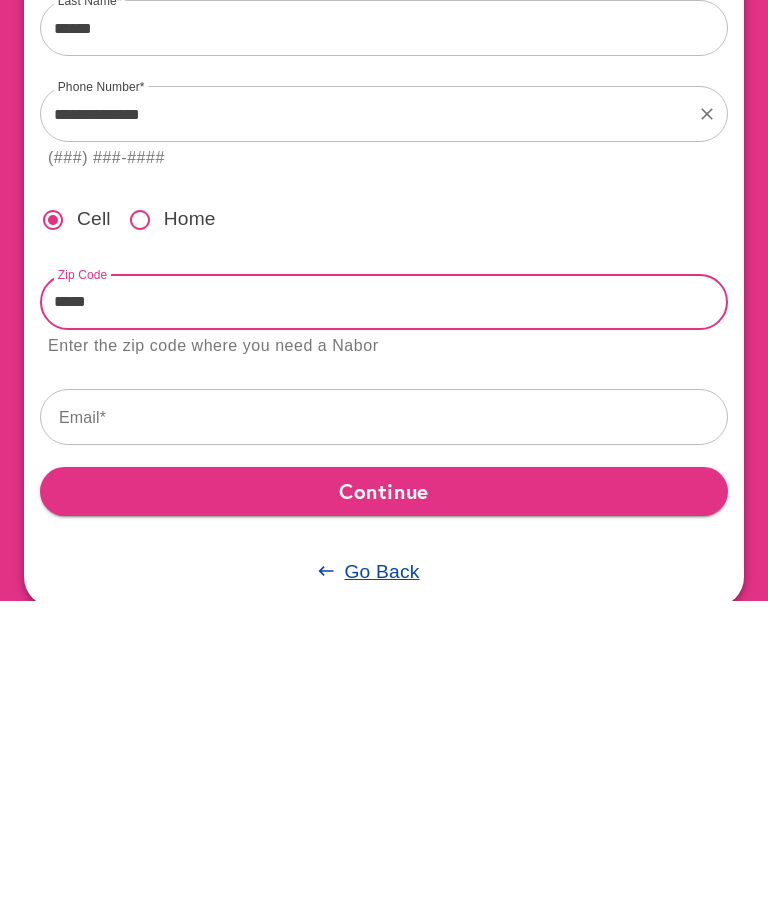 type on "*****" 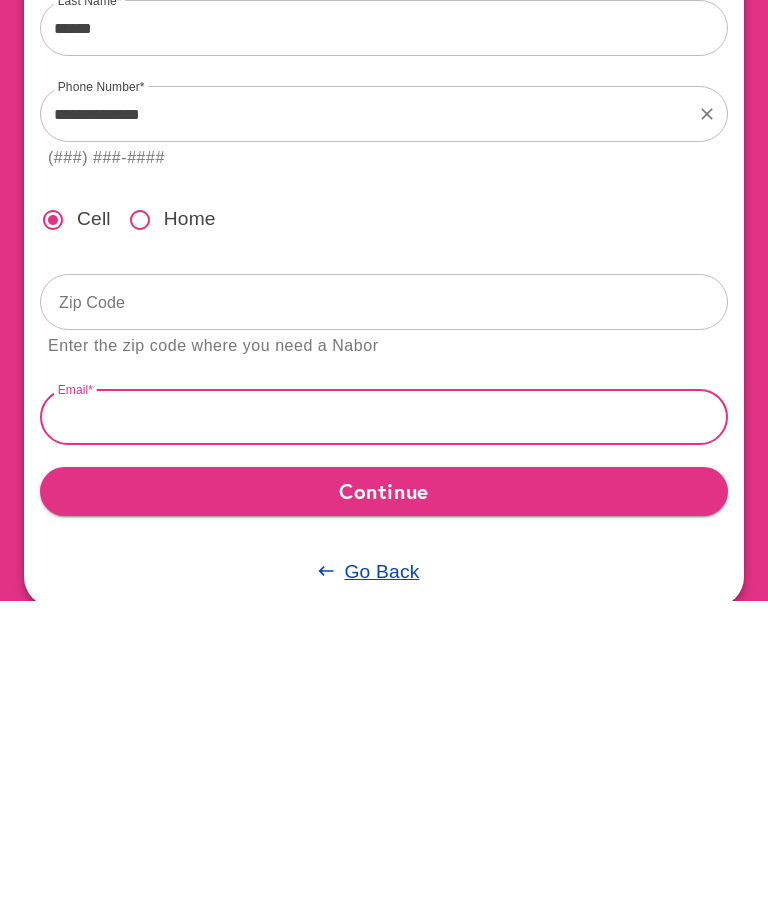 click at bounding box center [384, 737] 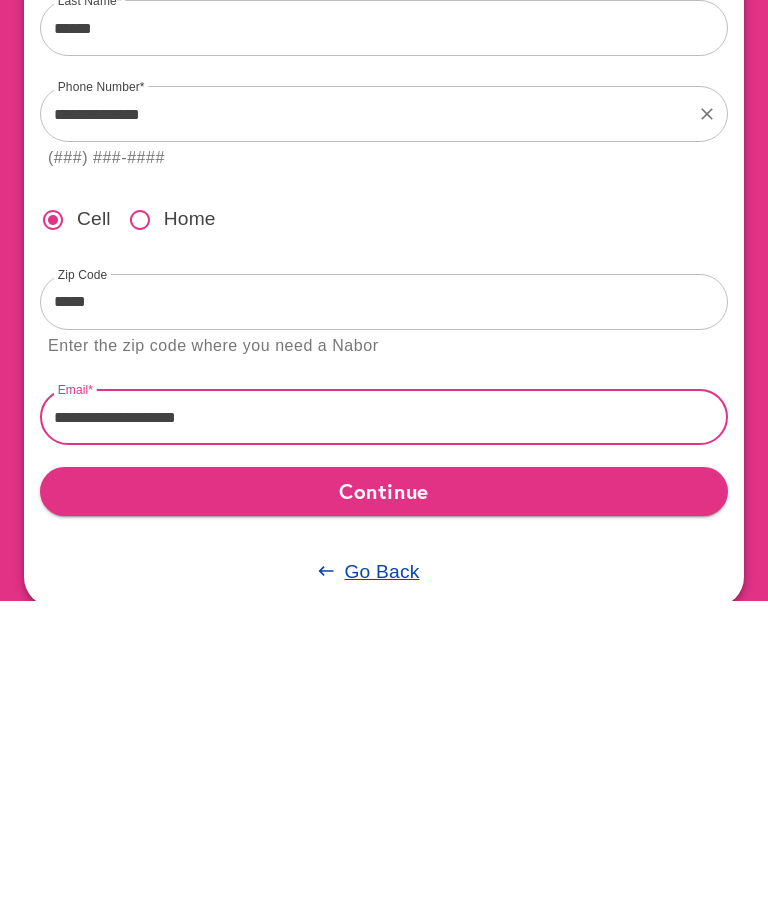 type on "**********" 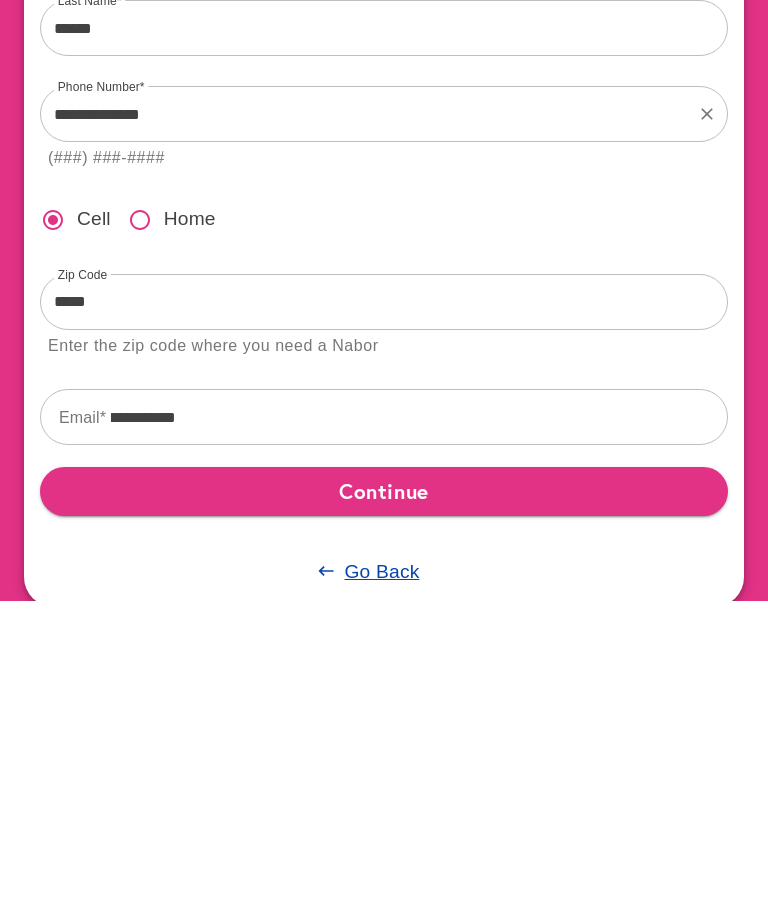 click on "Continue" at bounding box center (384, 811) 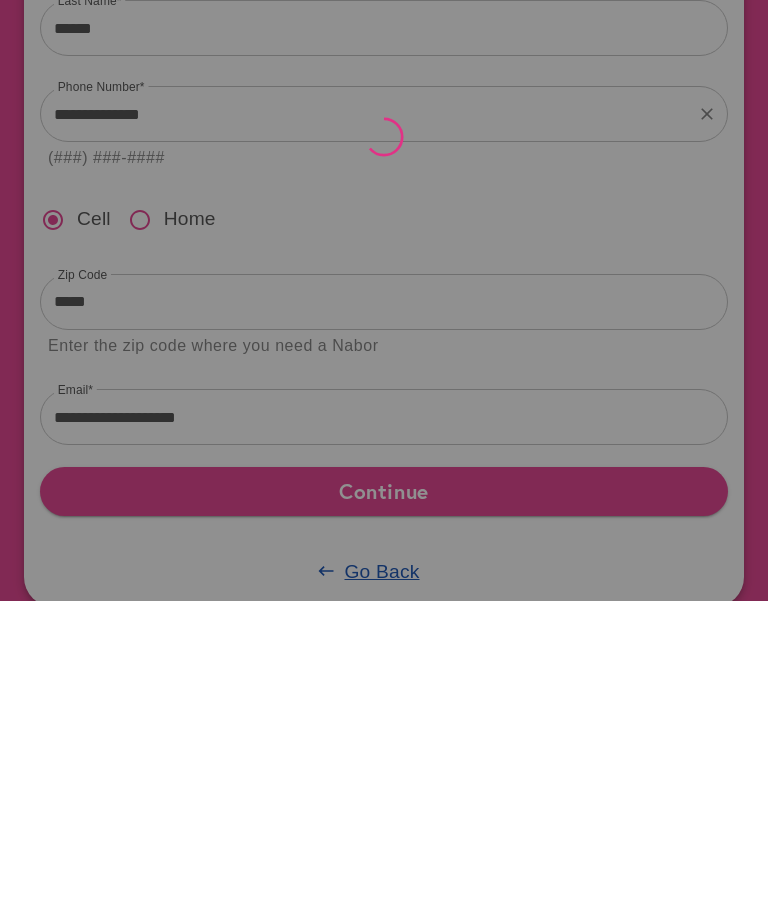scroll, scrollTop: 79, scrollLeft: 0, axis: vertical 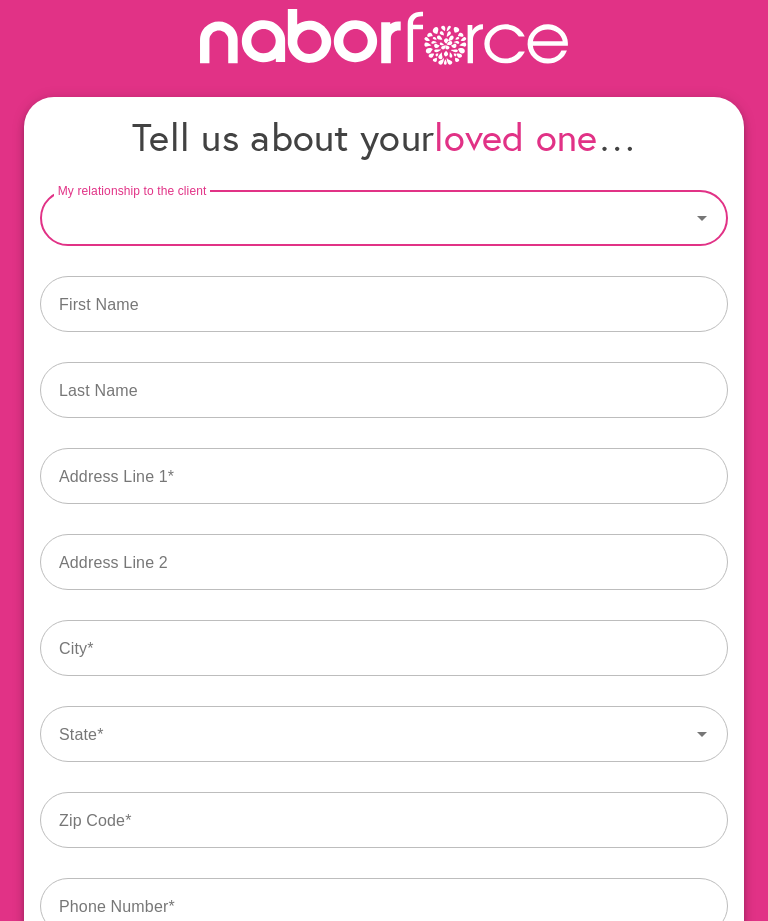 click on "My relationship to the client" at bounding box center [365, 218] 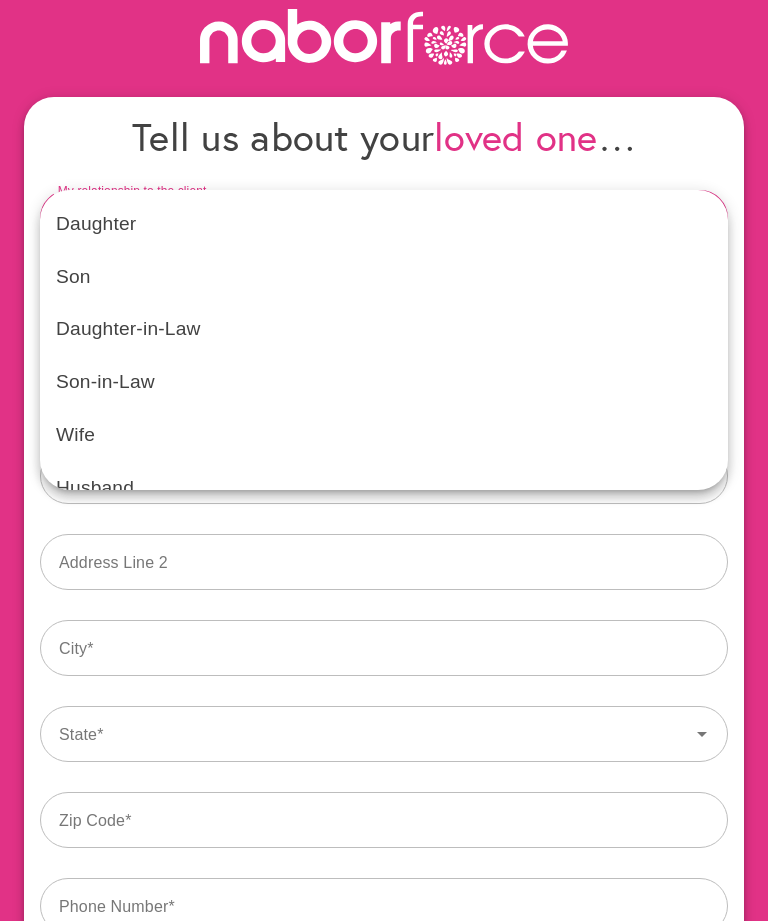 click on "Husband" at bounding box center (384, 488) 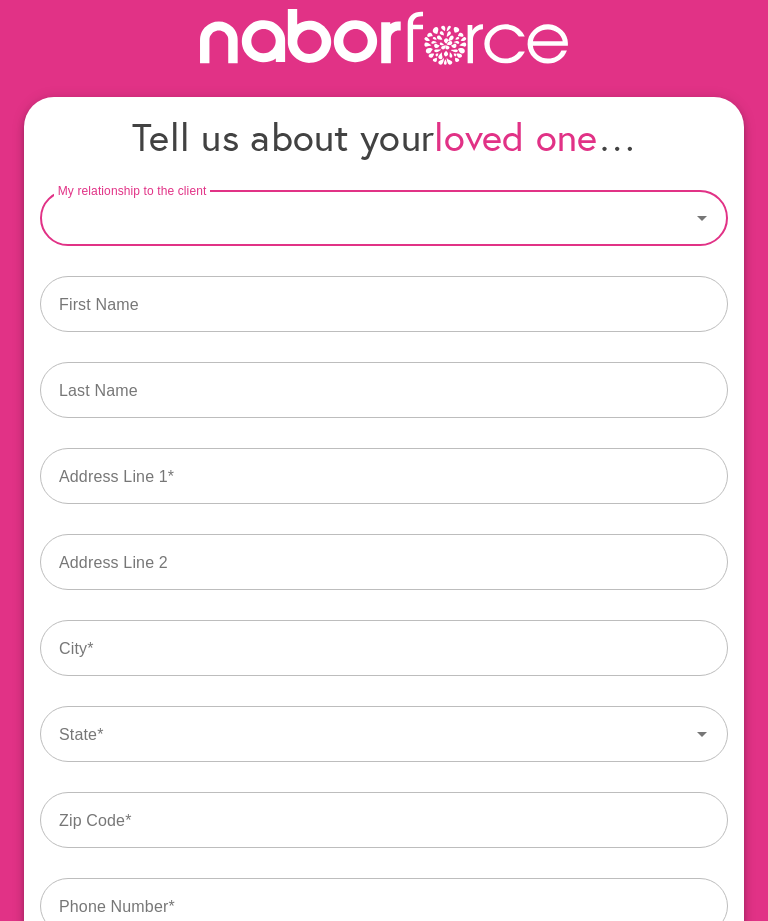 type on "*******" 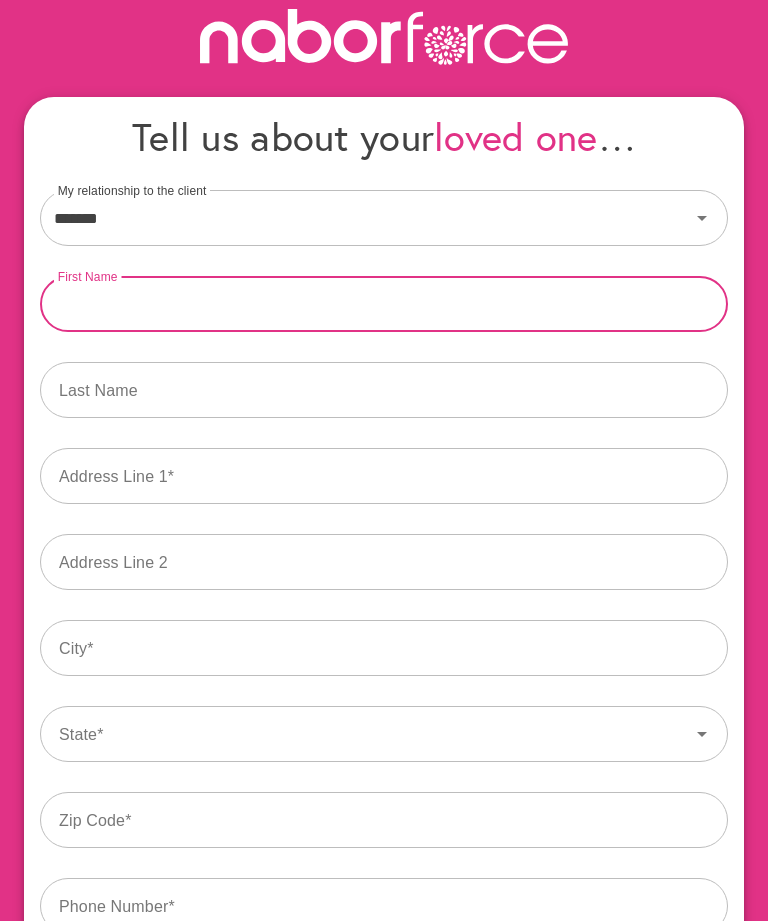 click at bounding box center (384, 304) 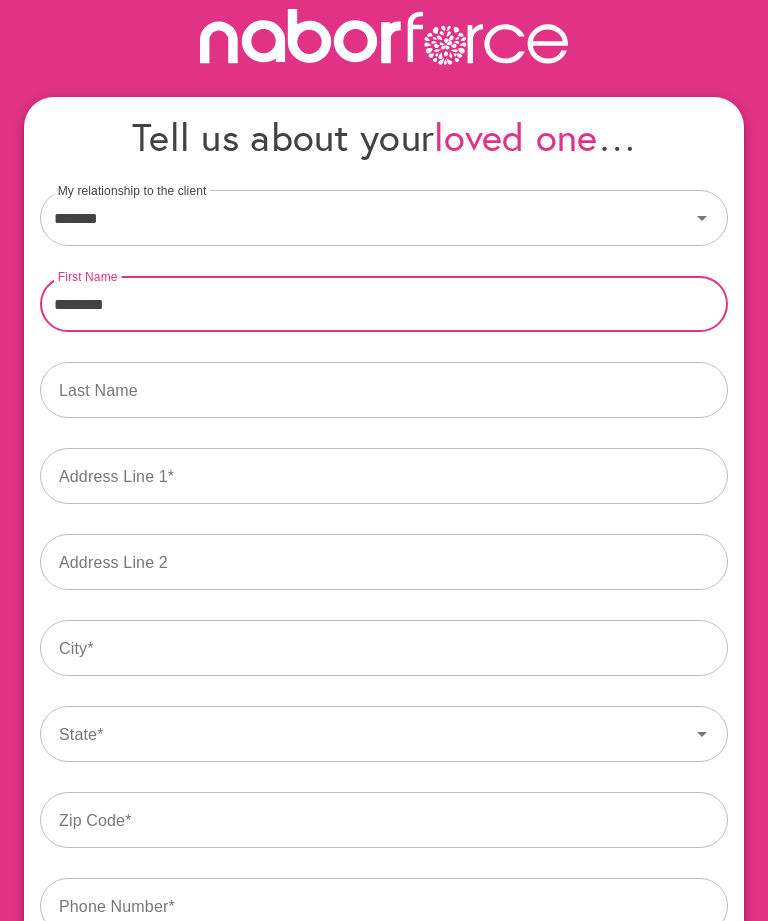 type on "*******" 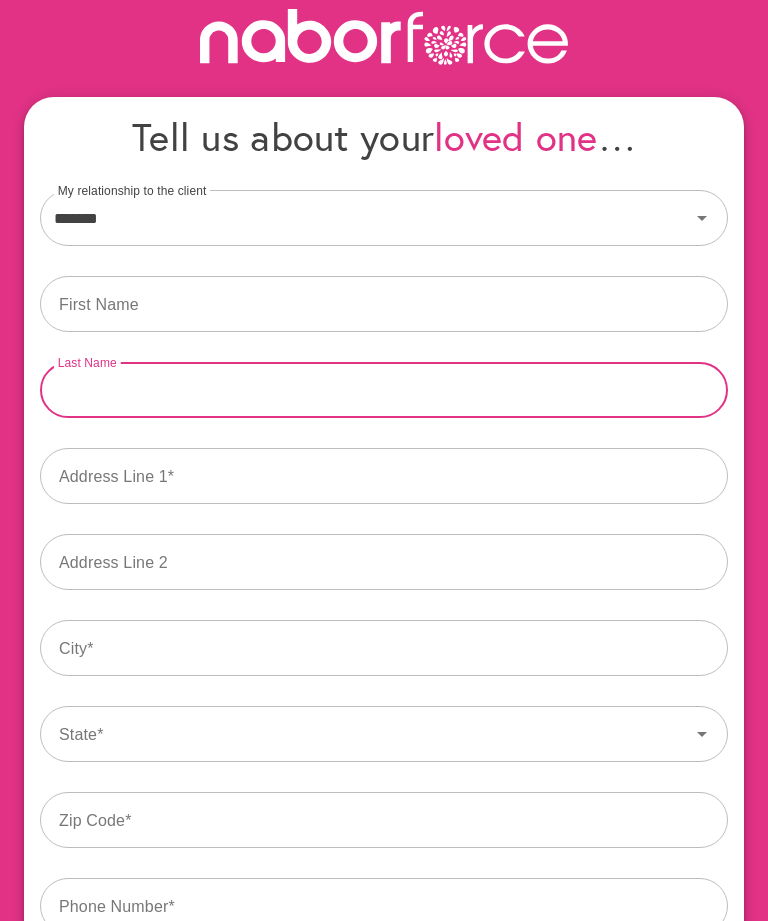 click at bounding box center (384, 390) 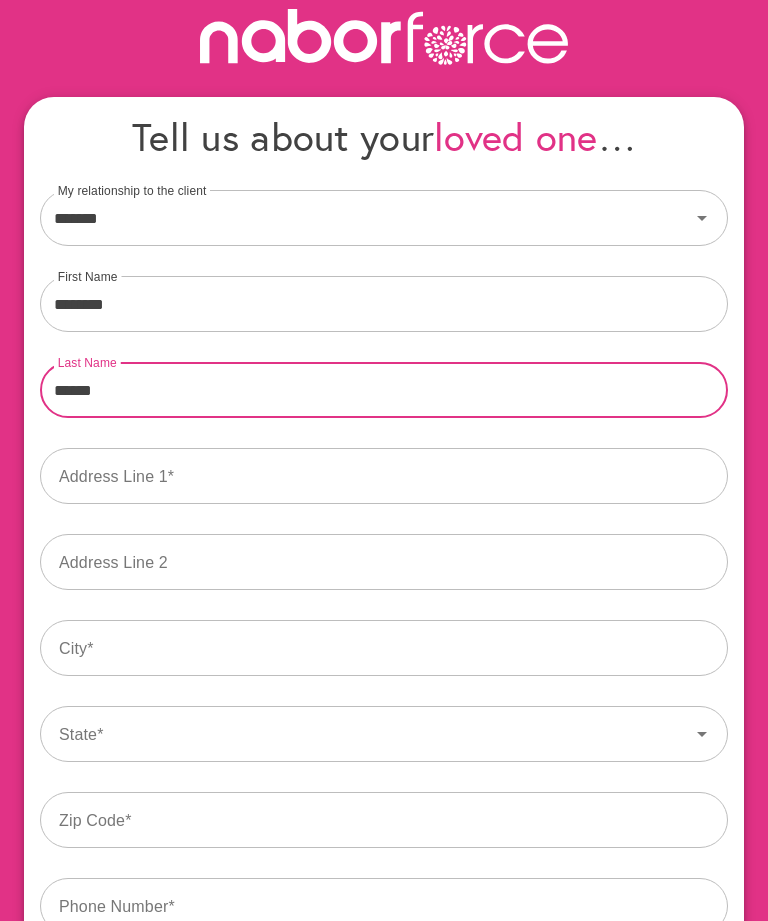 type on "******" 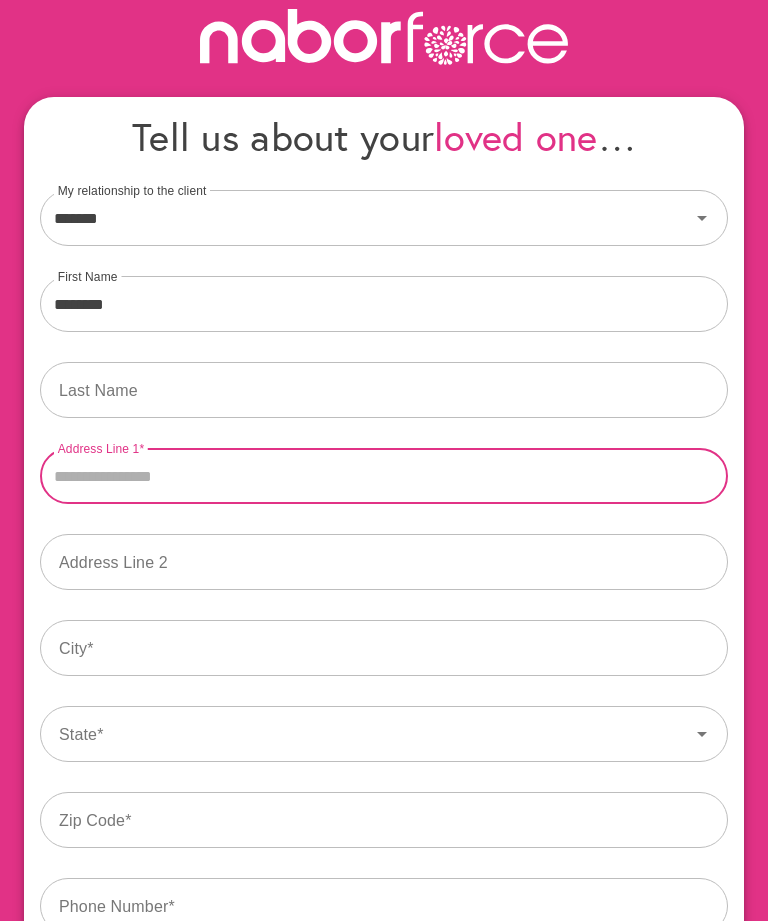 click on "Address Line 1" at bounding box center [384, 476] 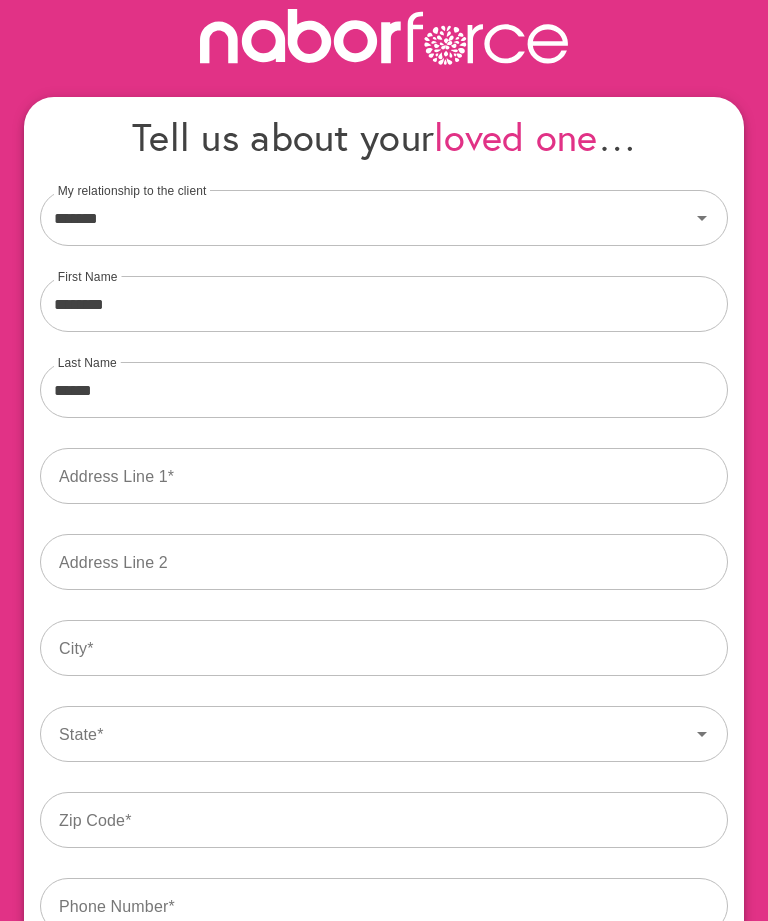 click on "Address Line 1" at bounding box center (384, 473) 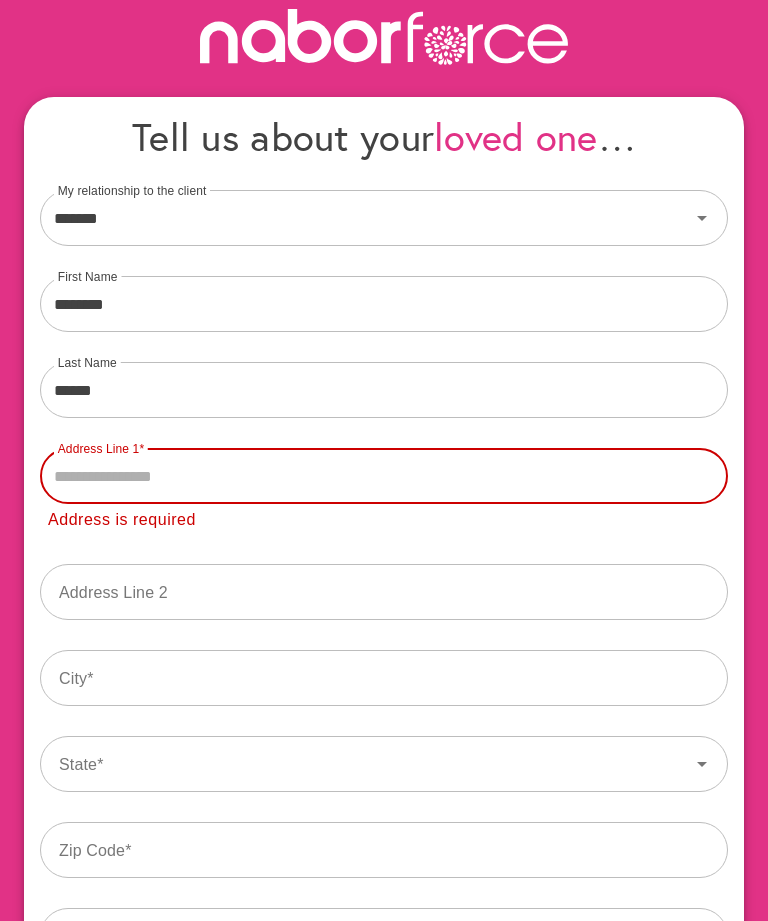 click on "Address Line 1" at bounding box center (384, 476) 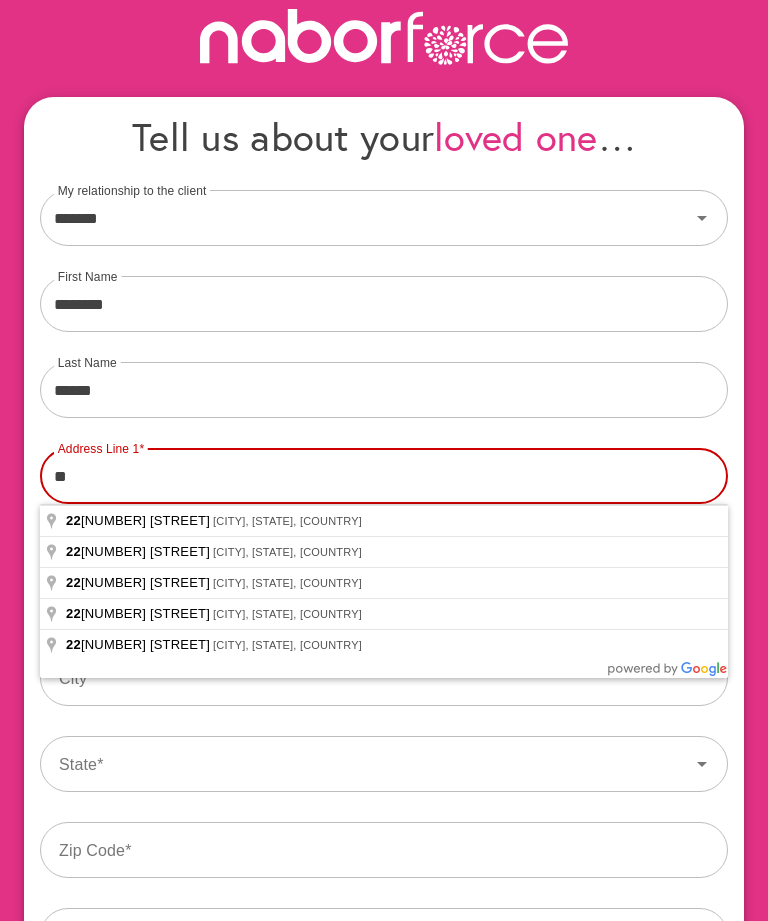 type on "*" 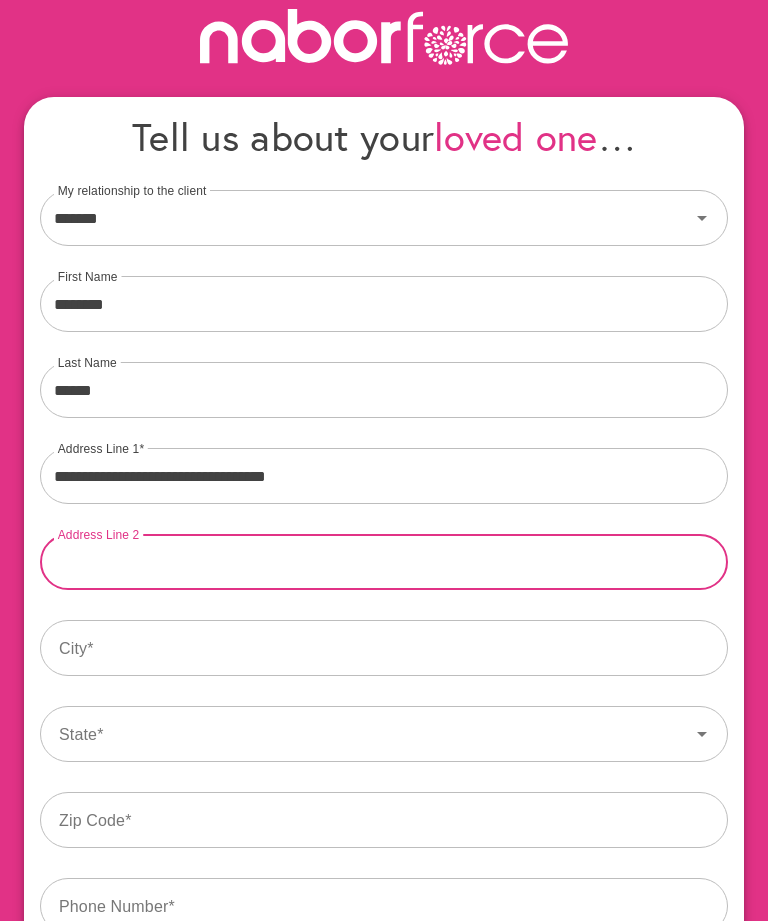 type on "**********" 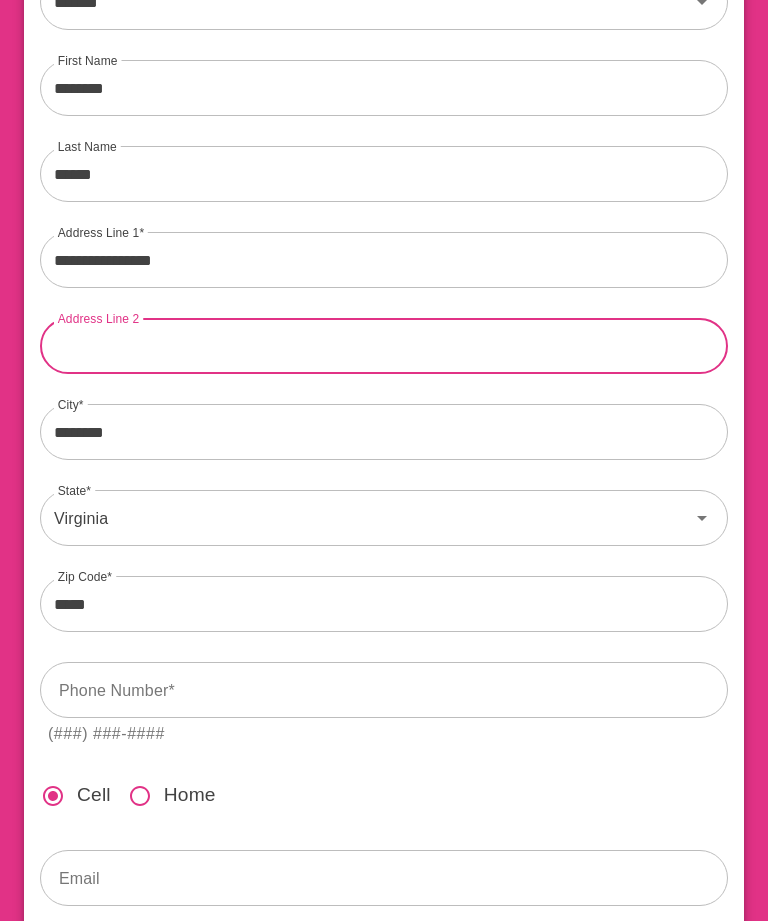 scroll, scrollTop: 290, scrollLeft: 0, axis: vertical 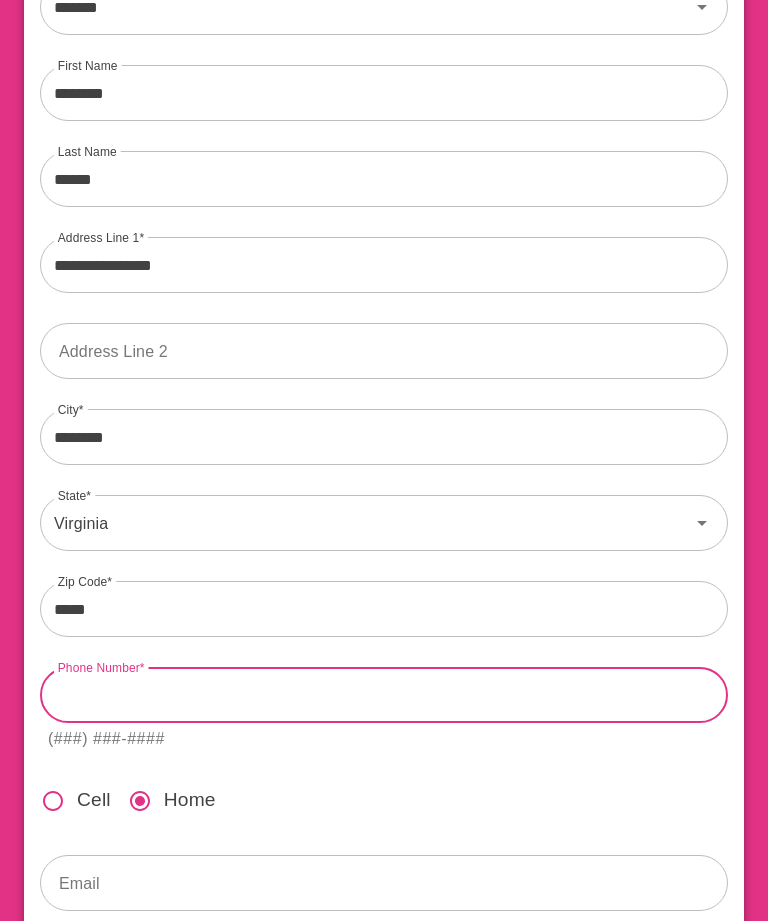 click at bounding box center [384, 695] 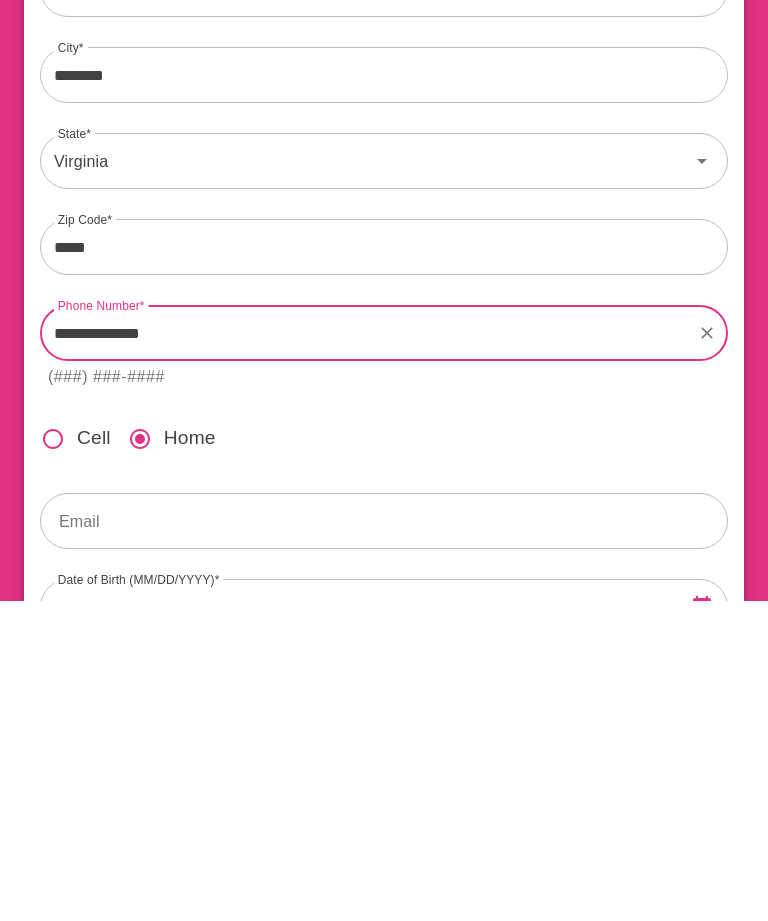 type on "**********" 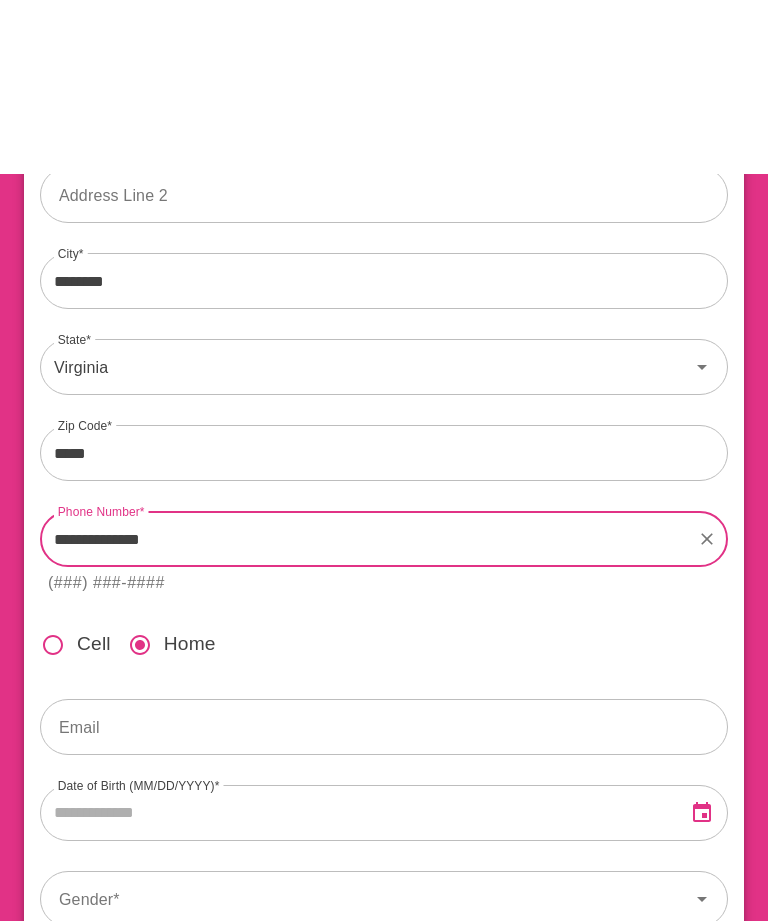 scroll, scrollTop: 621, scrollLeft: 0, axis: vertical 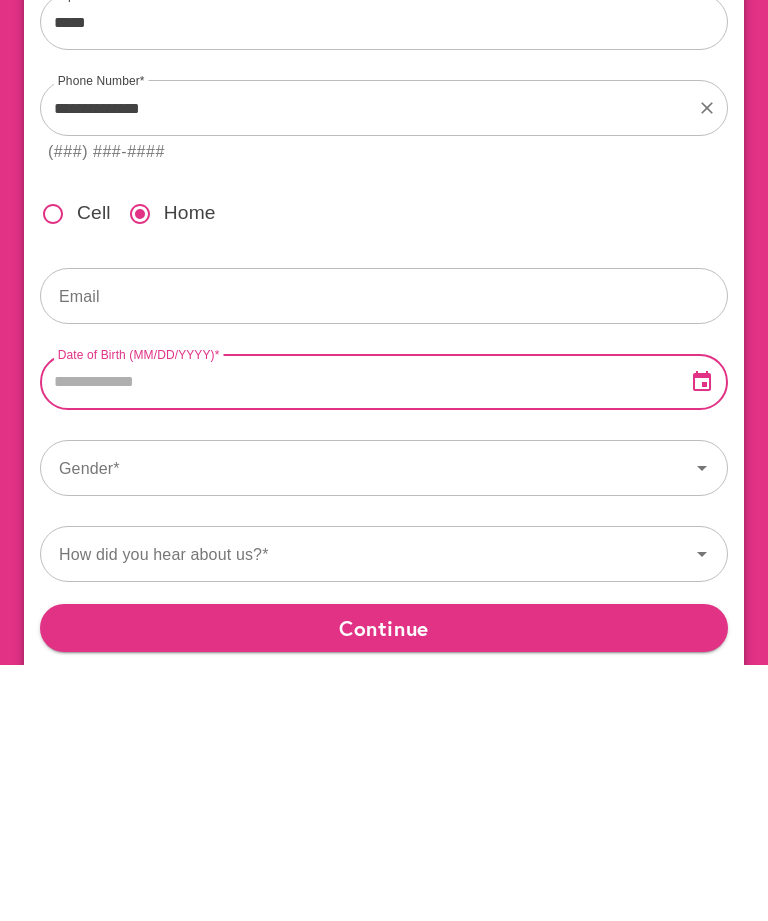 click at bounding box center [355, 638] 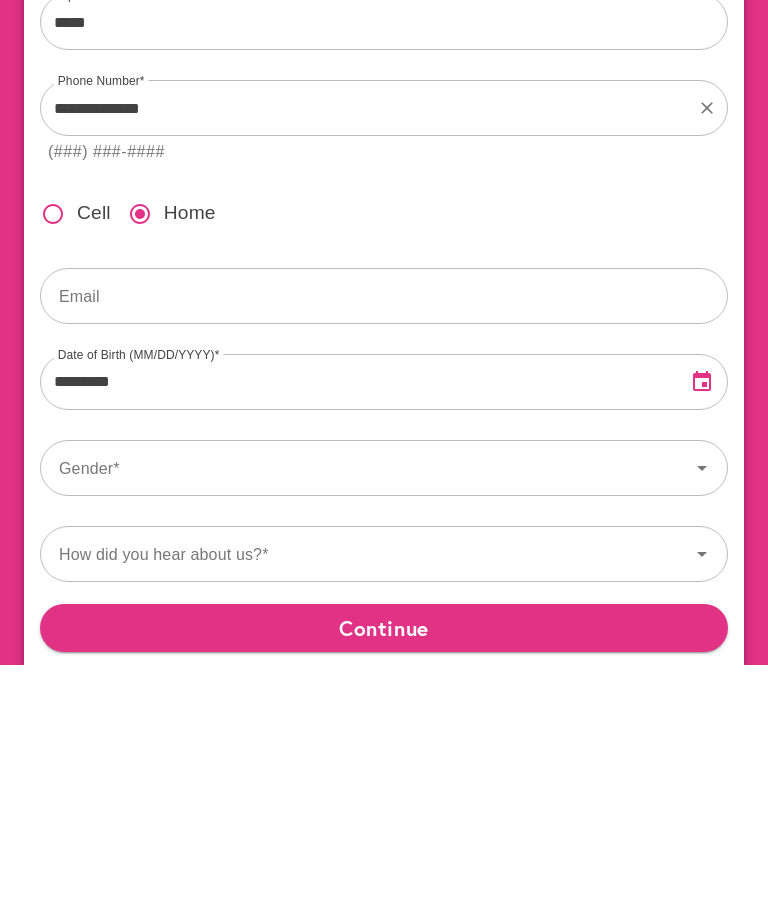 click on "Gender" at bounding box center (365, 724) 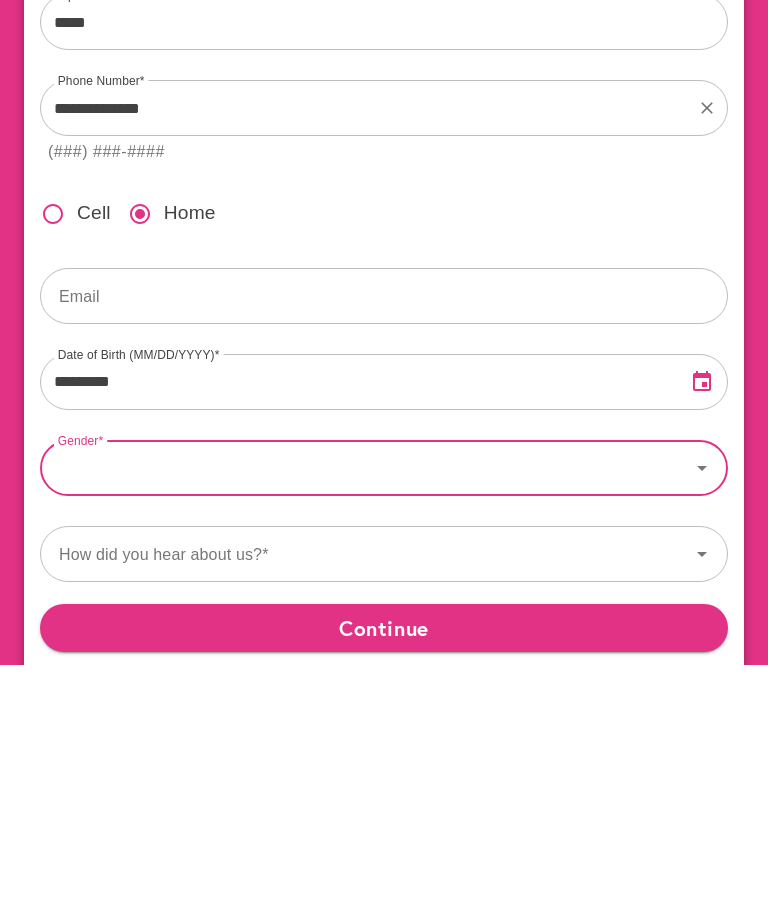 type on "**********" 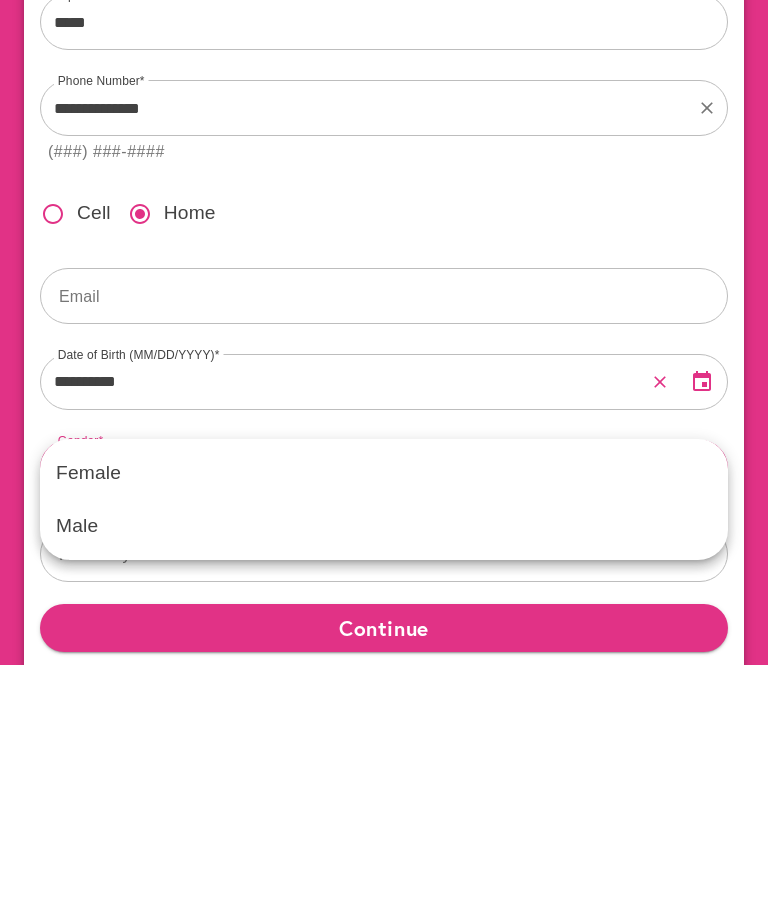 scroll, scrollTop: 674, scrollLeft: 0, axis: vertical 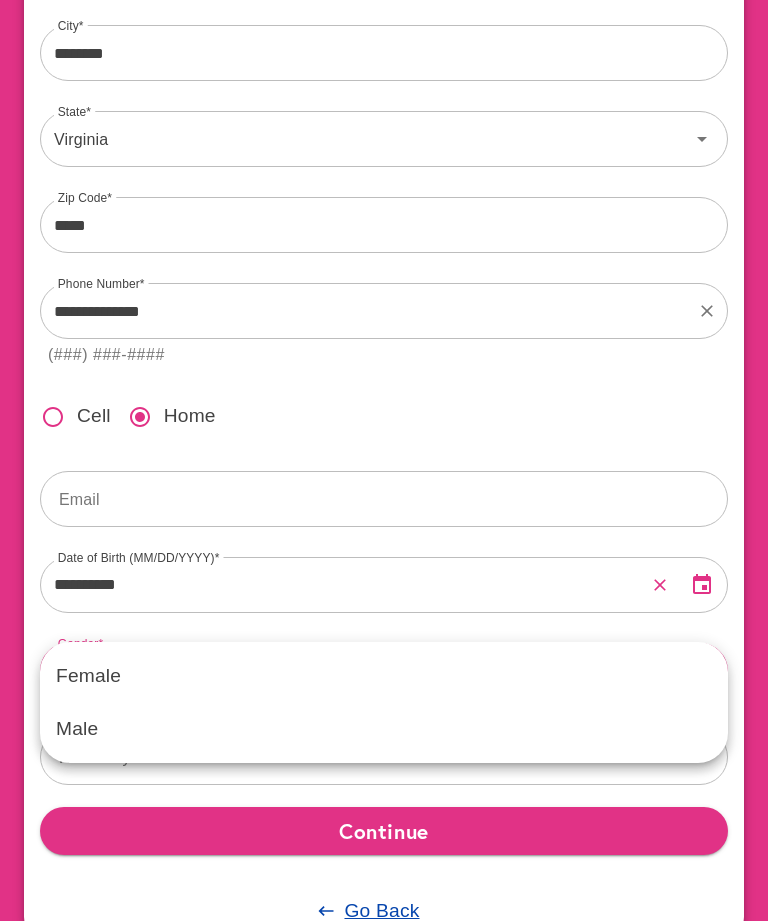 click on "Male" at bounding box center (384, 729) 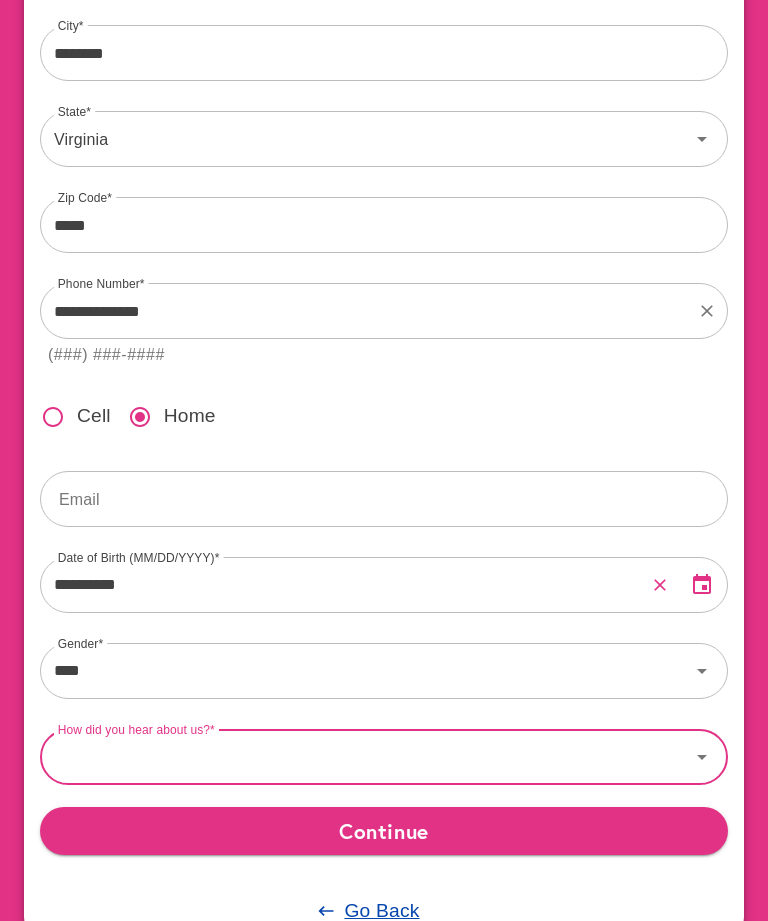 click on "How did you hear about us?" at bounding box center (365, 757) 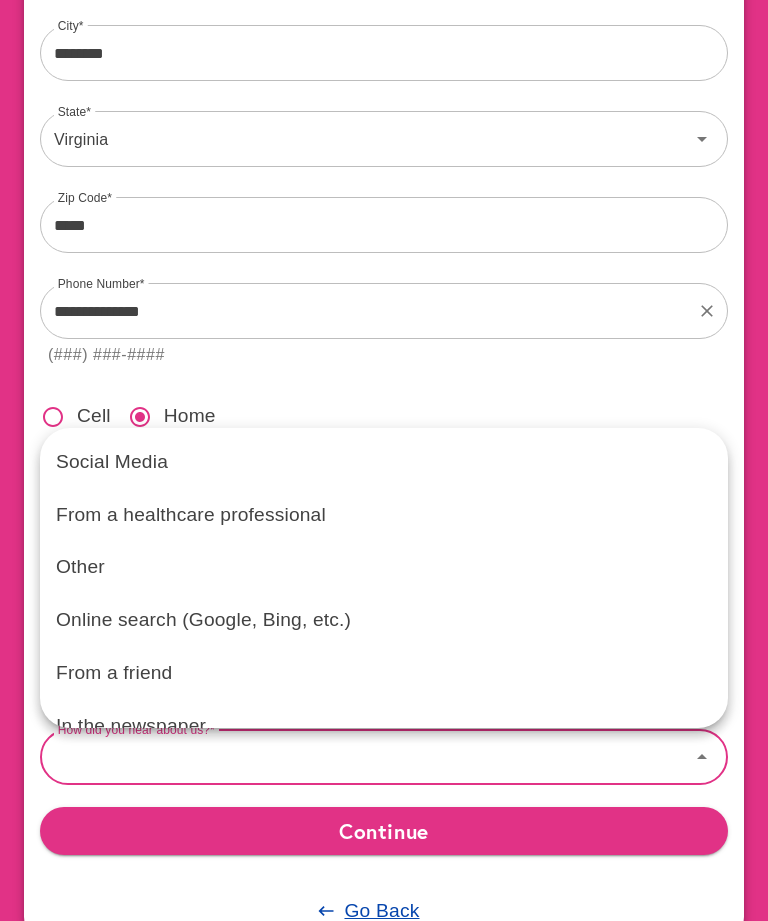 click on "From a healthcare professional" at bounding box center (384, 515) 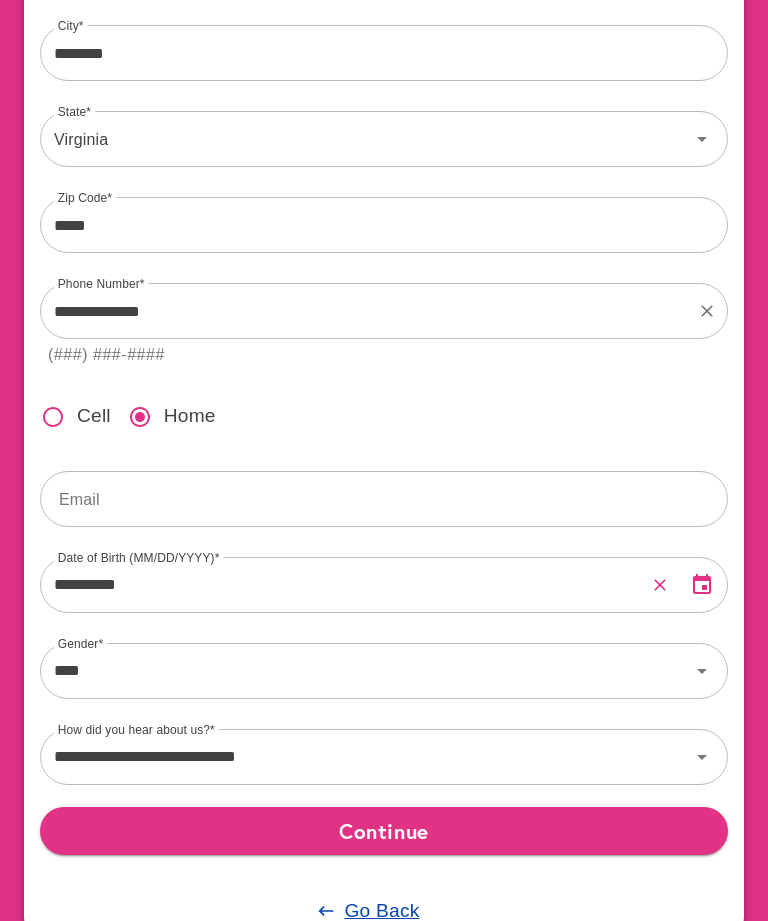 click on "Continue" at bounding box center (384, 831) 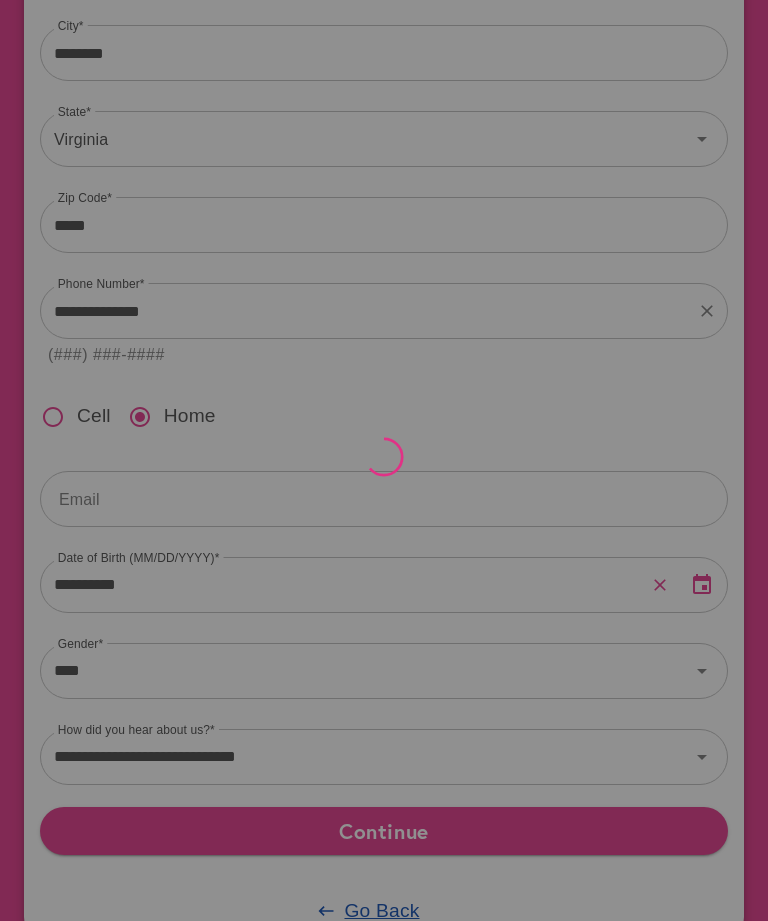 scroll, scrollTop: 0, scrollLeft: 0, axis: both 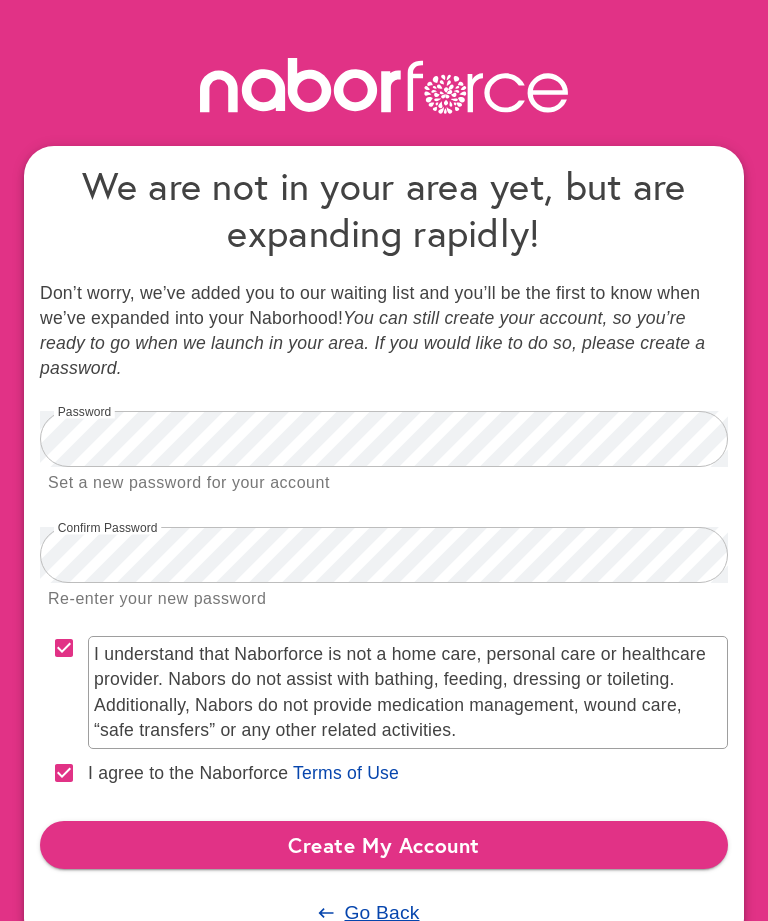 click on "Create My Account" at bounding box center [384, 845] 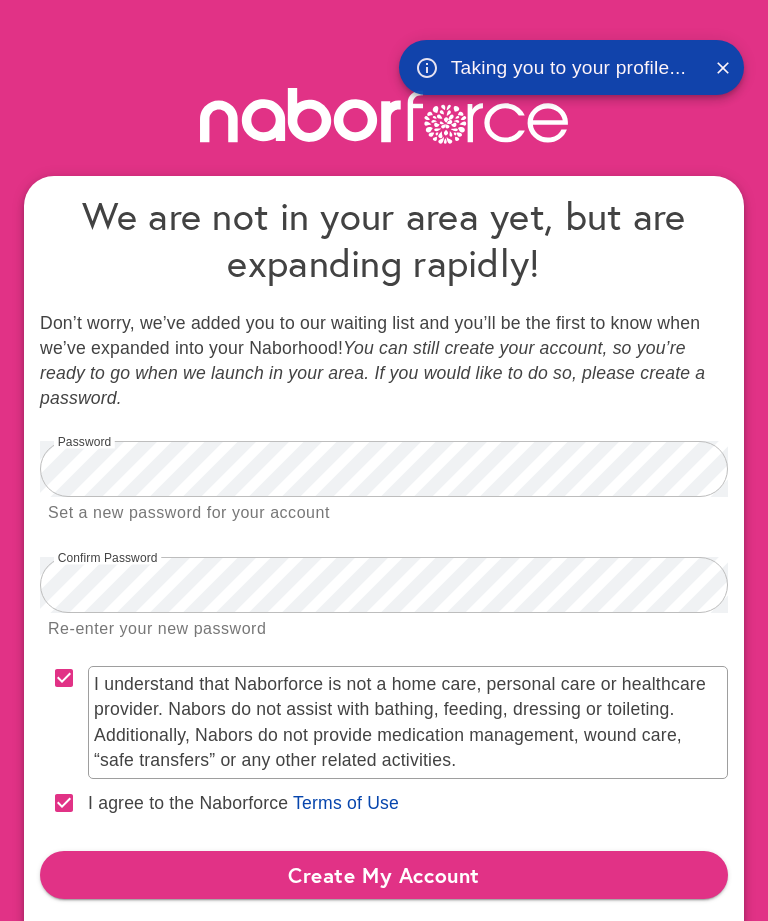 scroll, scrollTop: 94, scrollLeft: 0, axis: vertical 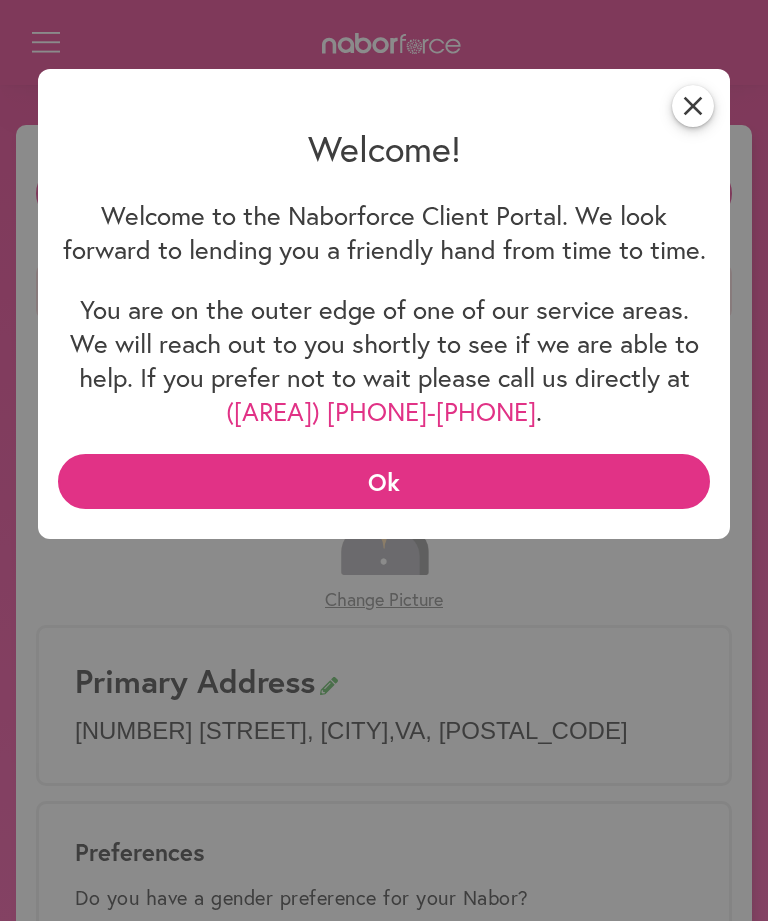 click on "Ok" at bounding box center [383, 481] 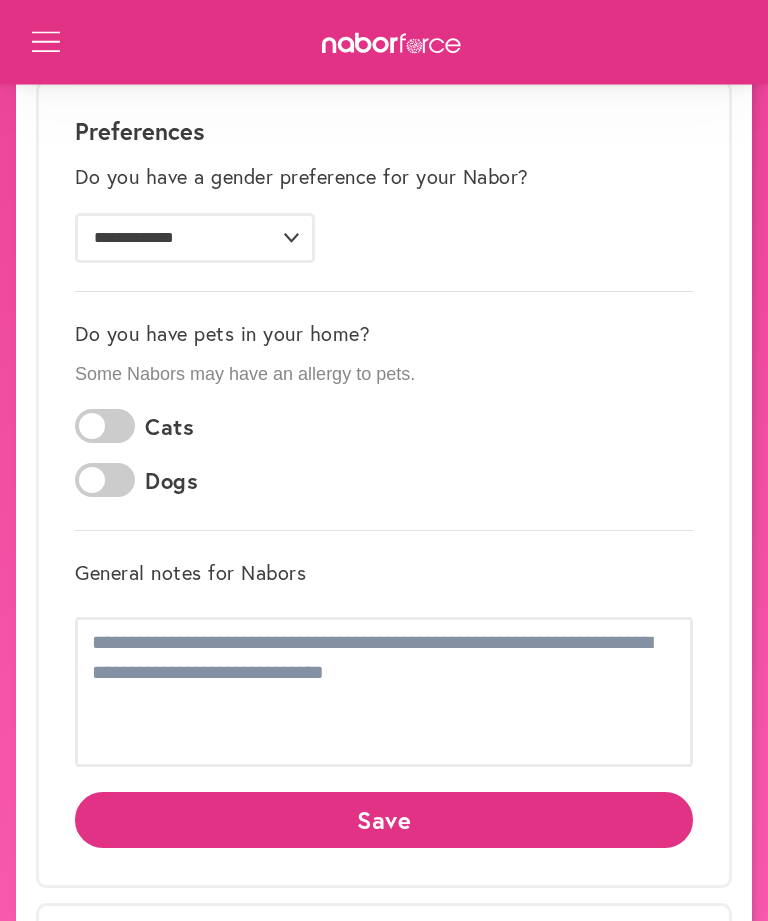 scroll, scrollTop: 724, scrollLeft: 0, axis: vertical 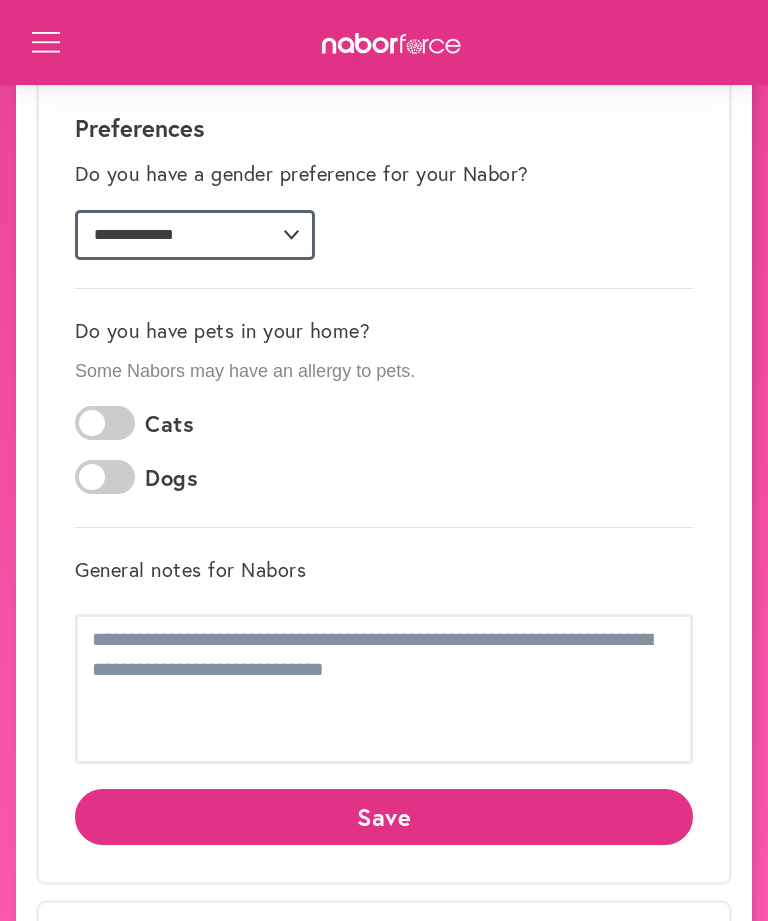 click on "**********" at bounding box center [195, 235] 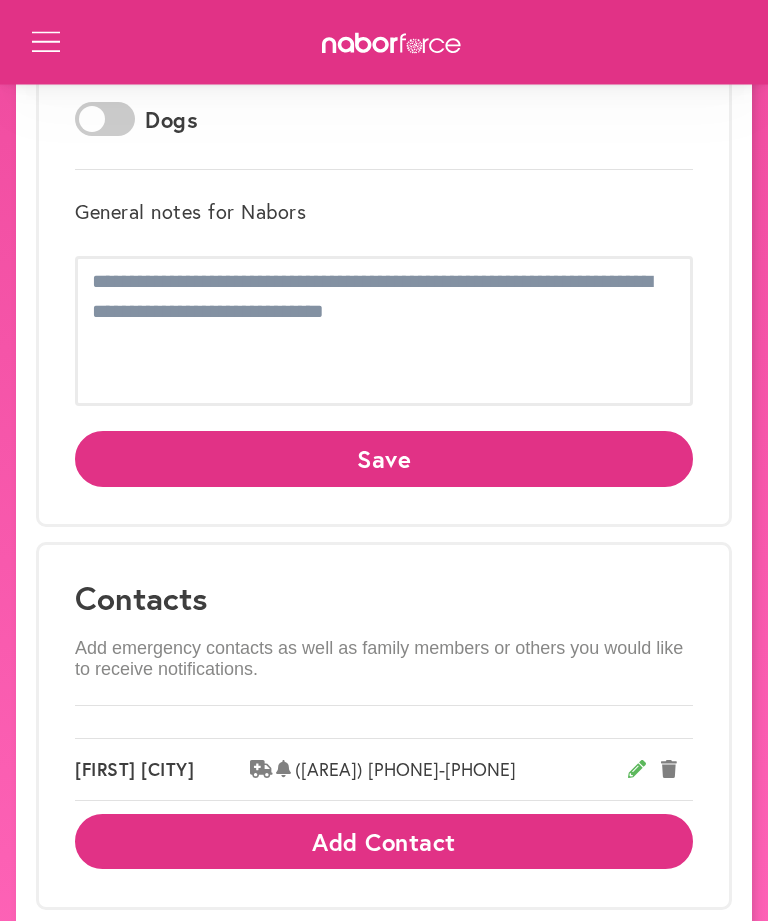 scroll, scrollTop: 1154, scrollLeft: 0, axis: vertical 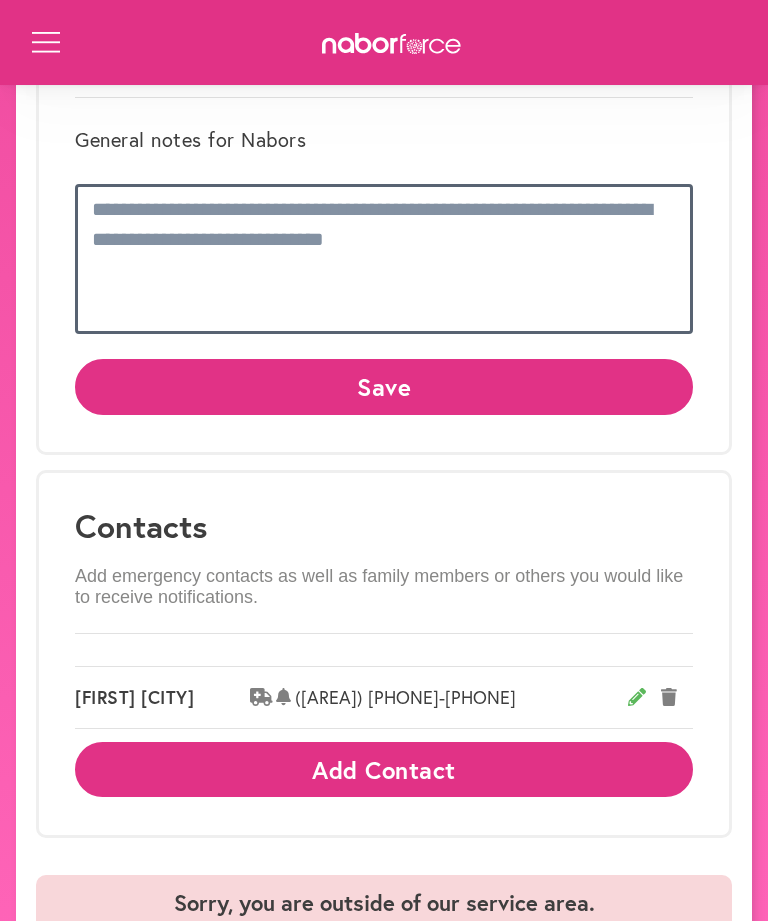click at bounding box center [384, 259] 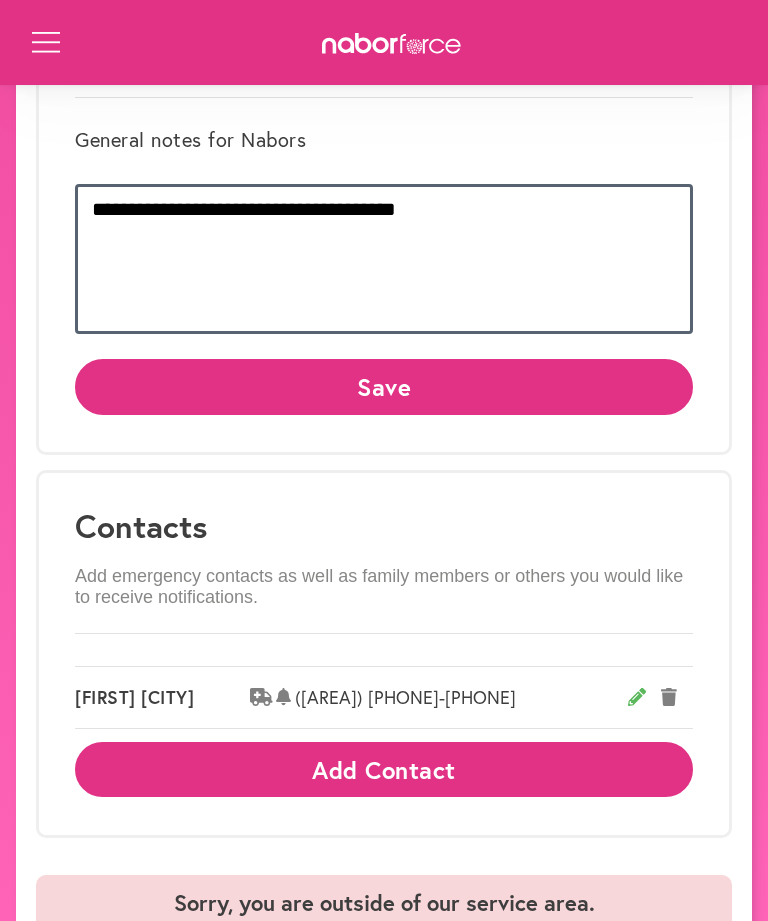type on "**********" 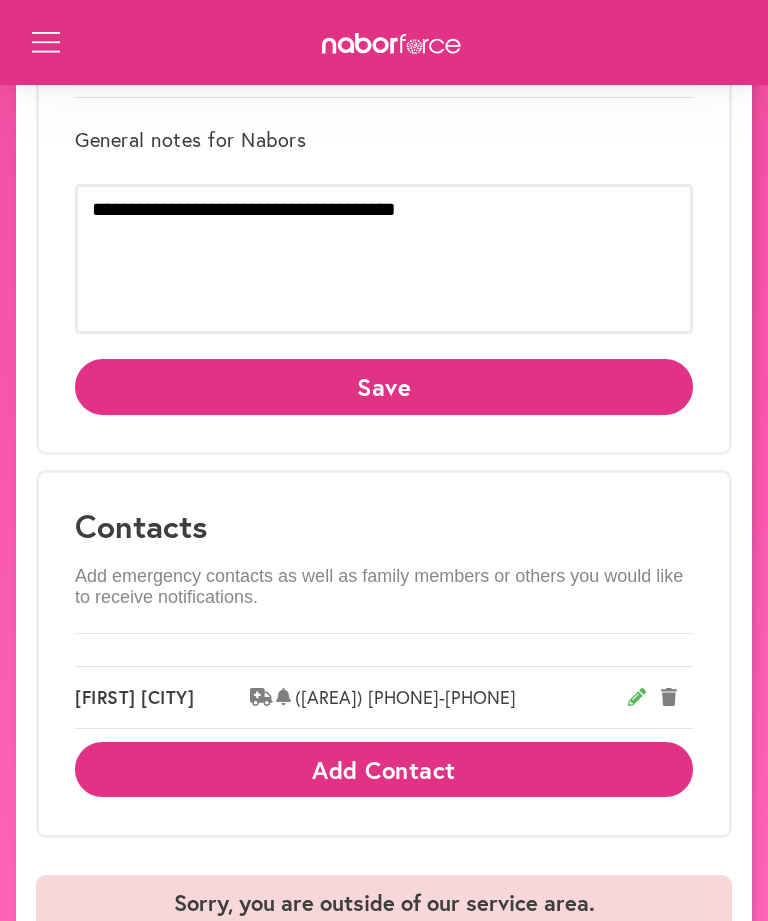 click on "Save" 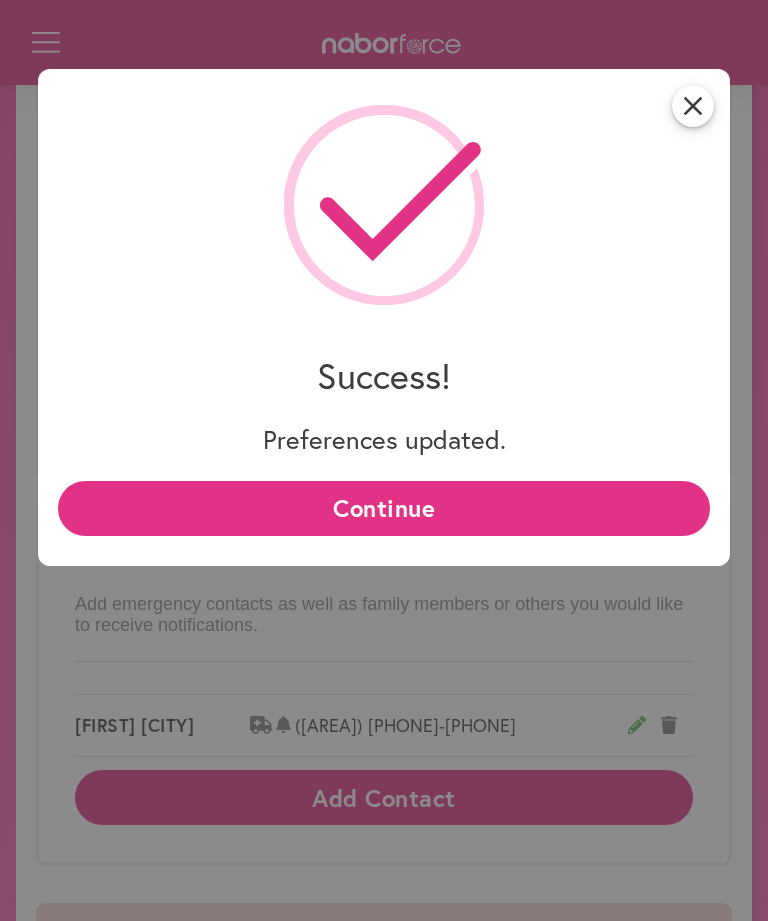 scroll, scrollTop: 0, scrollLeft: 0, axis: both 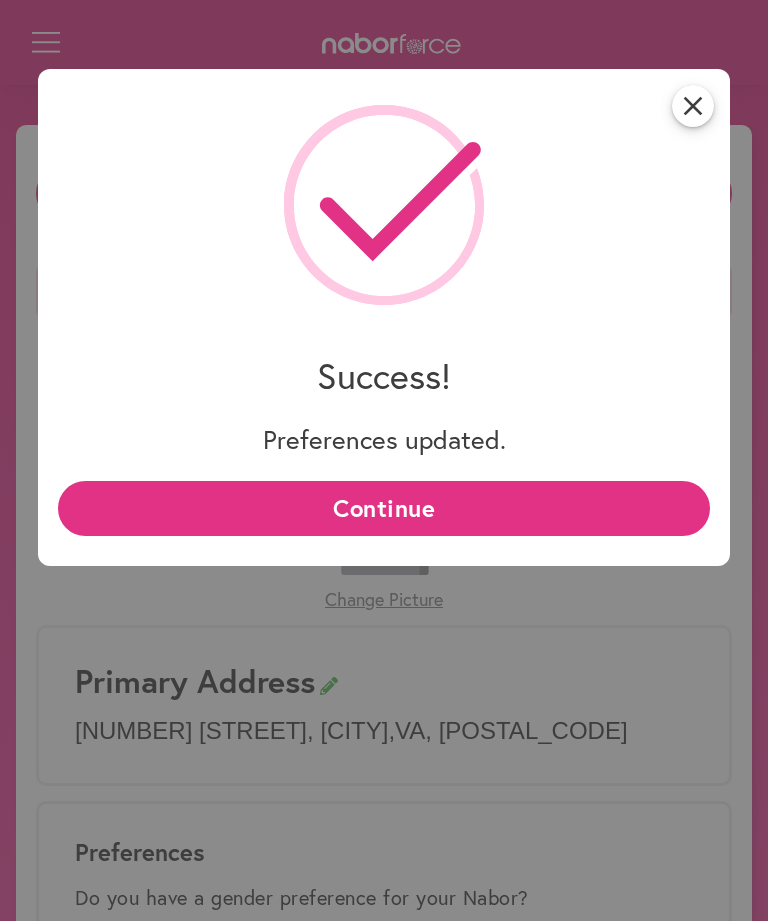click on "Continue" at bounding box center (383, 508) 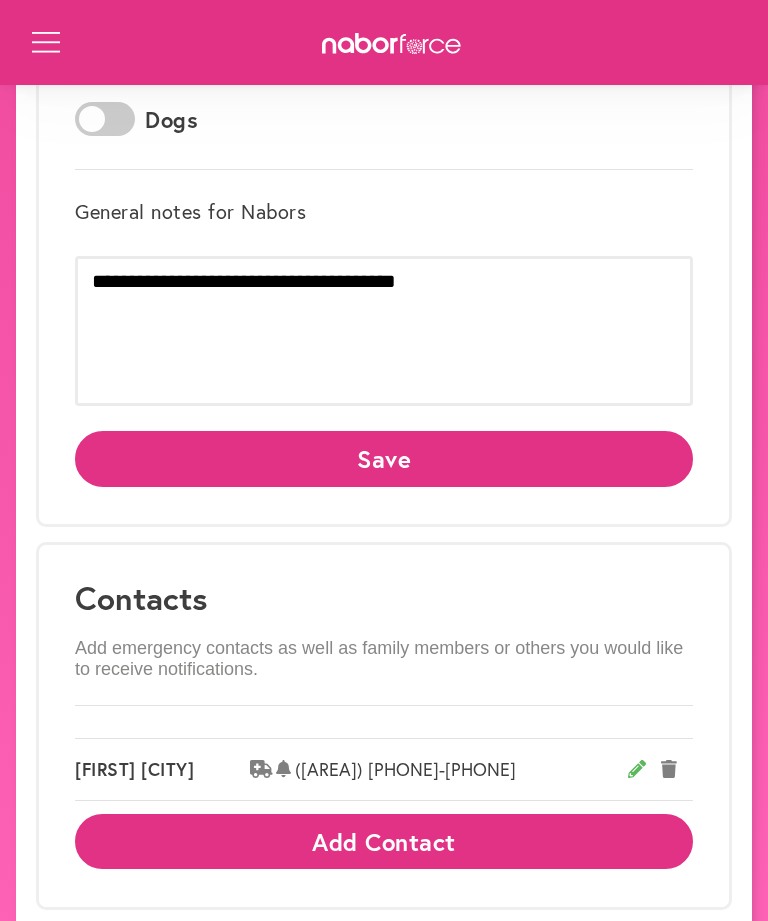 scroll, scrollTop: 1154, scrollLeft: 0, axis: vertical 